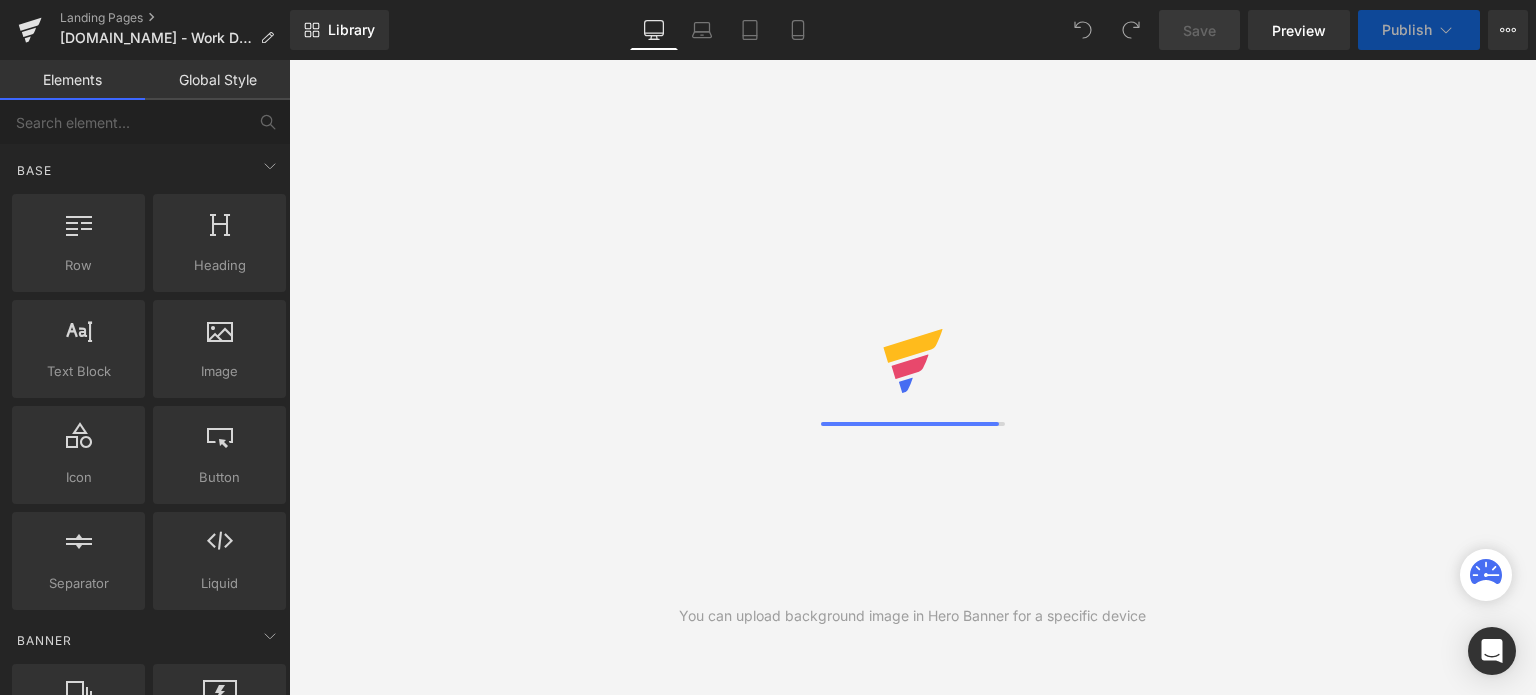 scroll, scrollTop: 0, scrollLeft: 0, axis: both 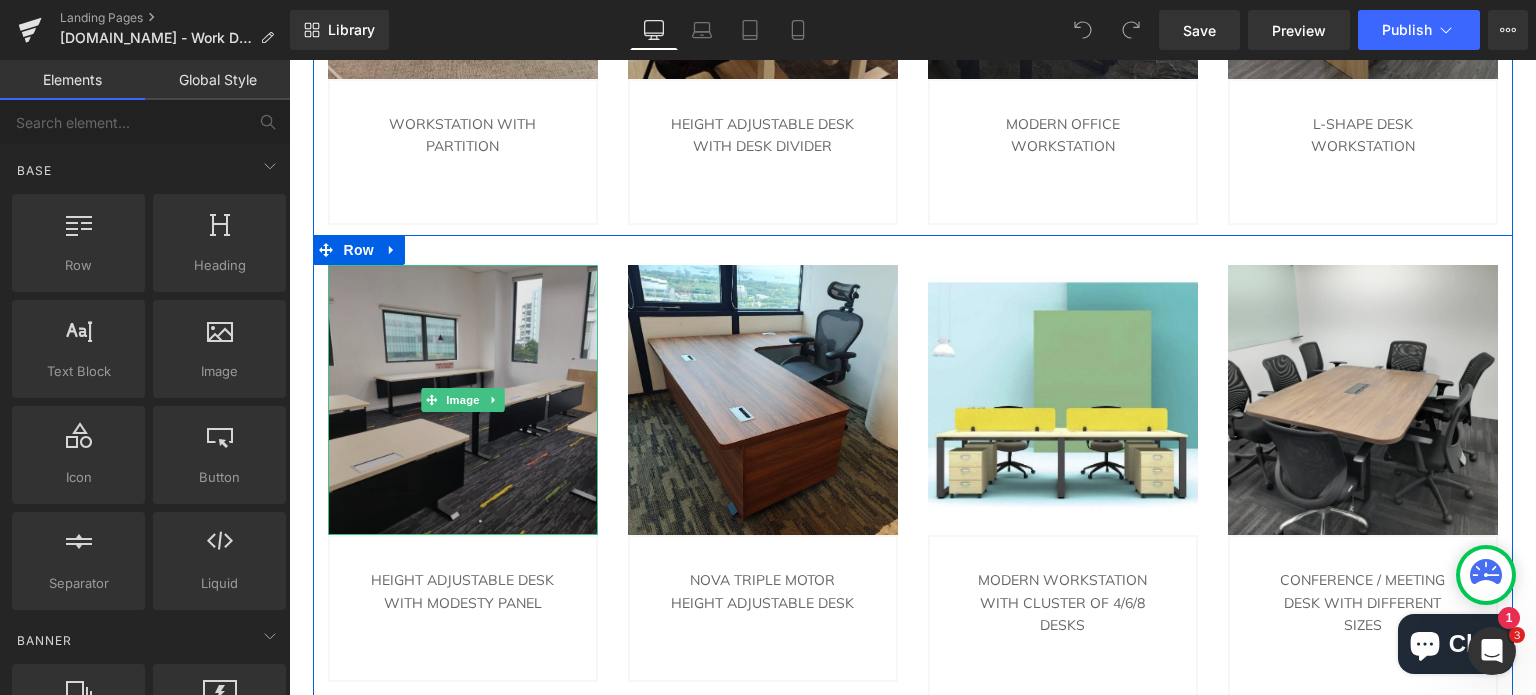 click at bounding box center (463, 400) 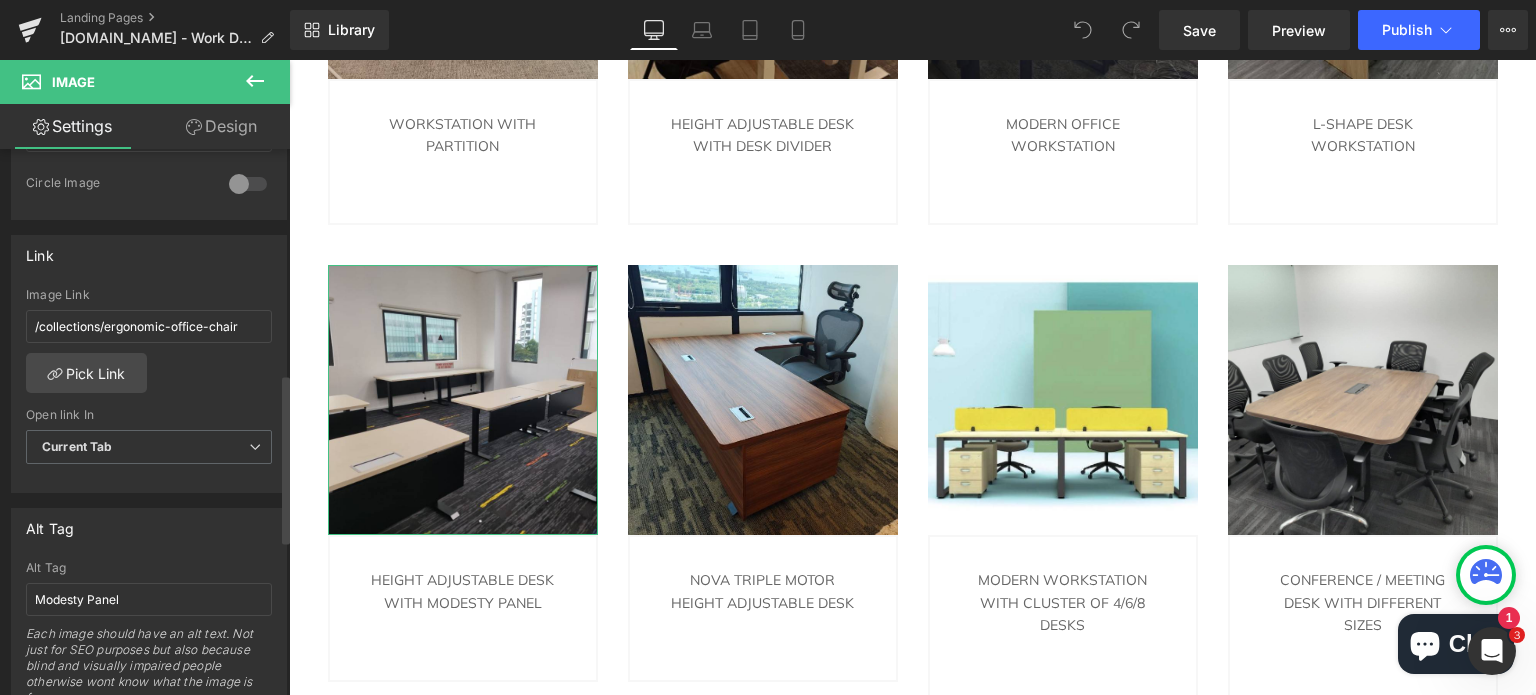 scroll, scrollTop: 700, scrollLeft: 0, axis: vertical 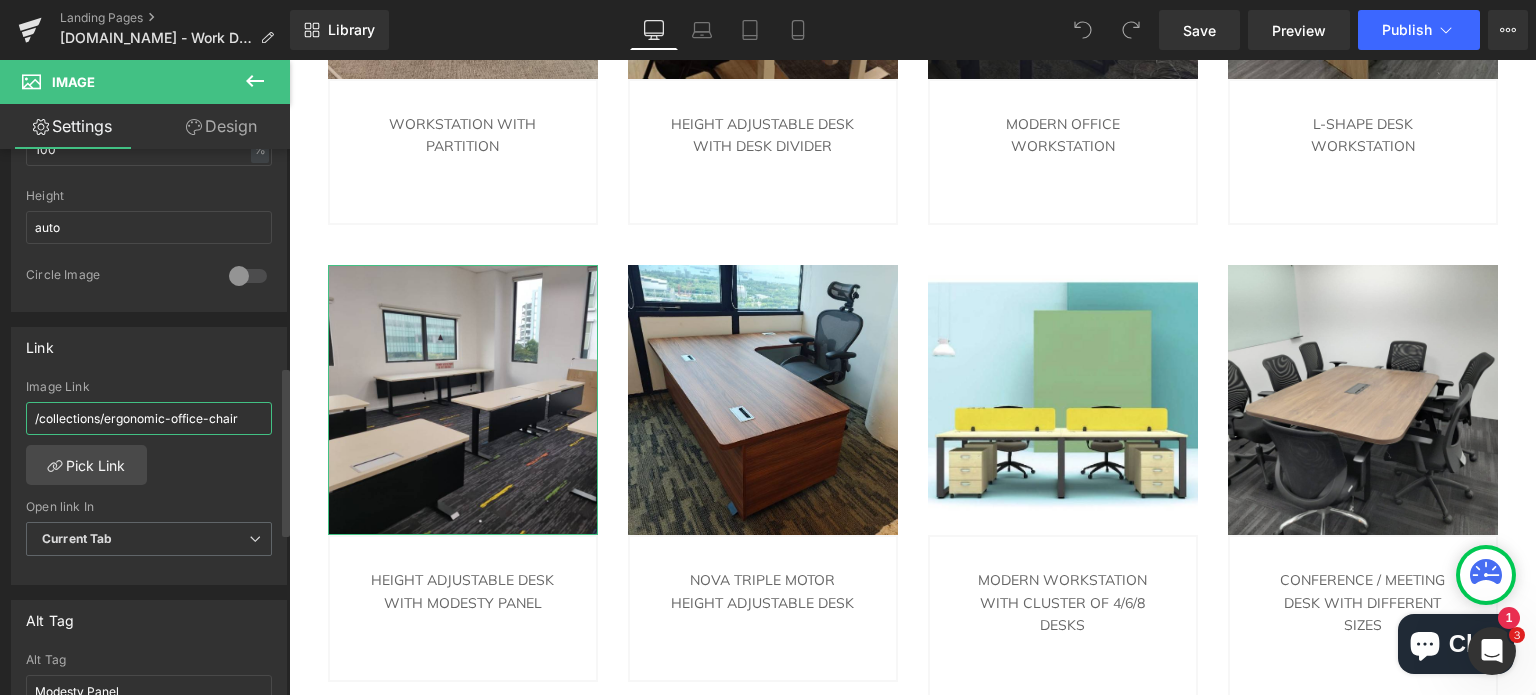 drag, startPoint x: 241, startPoint y: 419, endPoint x: 0, endPoint y: 405, distance: 241.4063 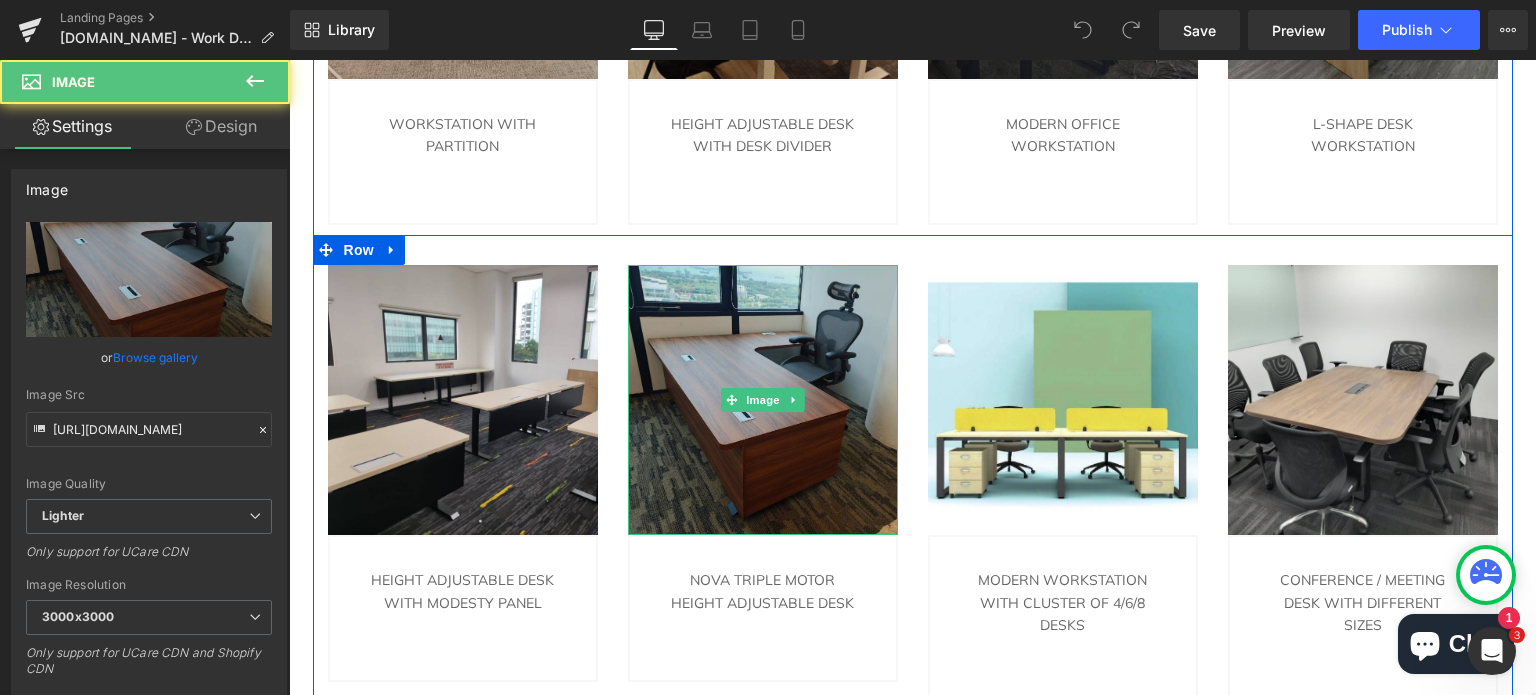 click at bounding box center [763, 400] 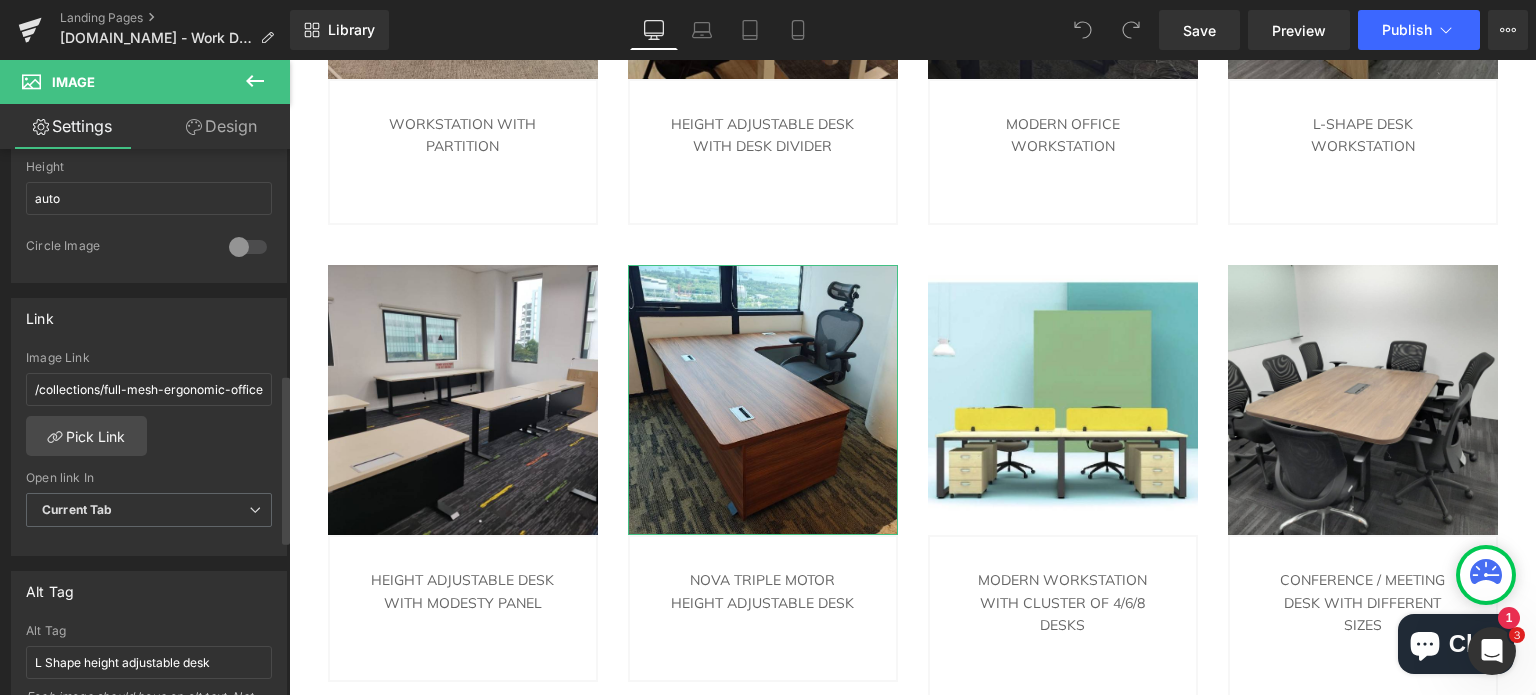 scroll, scrollTop: 725, scrollLeft: 0, axis: vertical 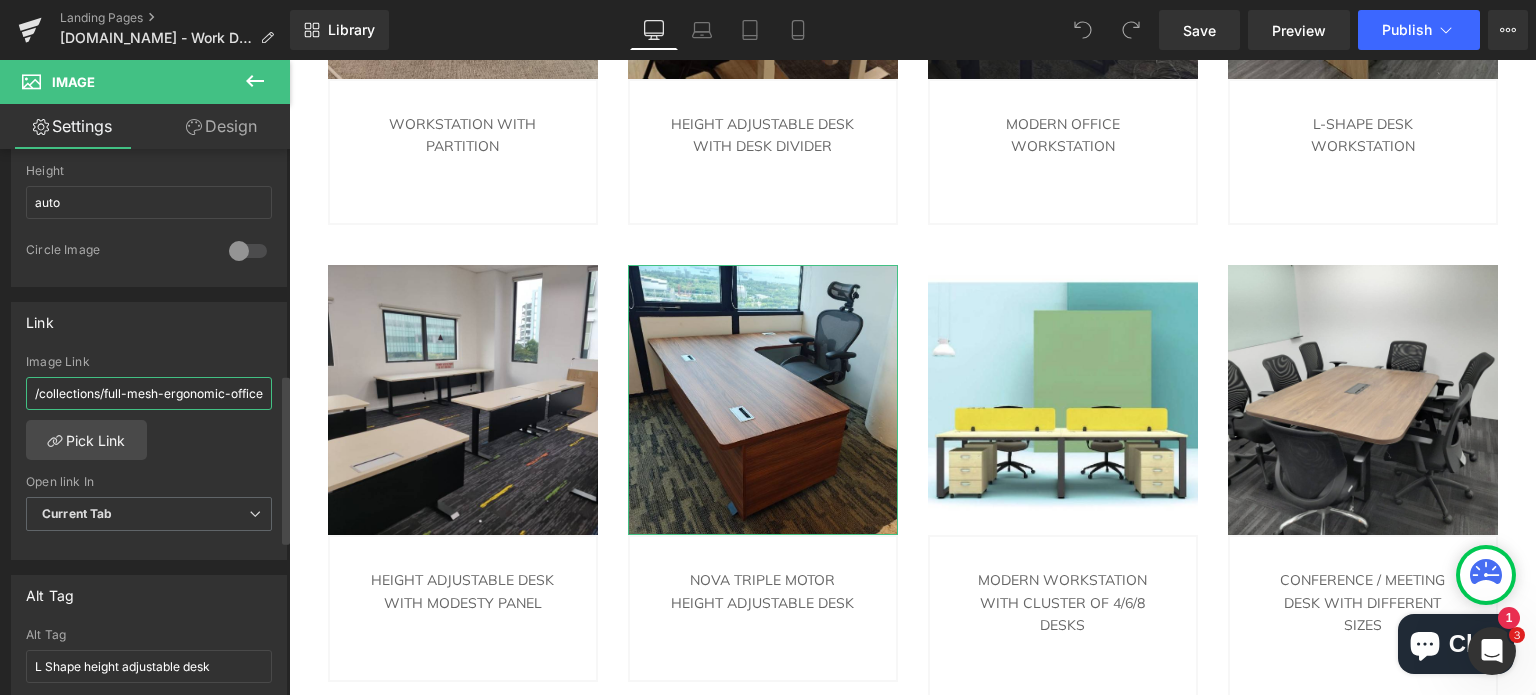 click on "/collections/full-mesh-ergonomic-office-chair" at bounding box center (149, 393) 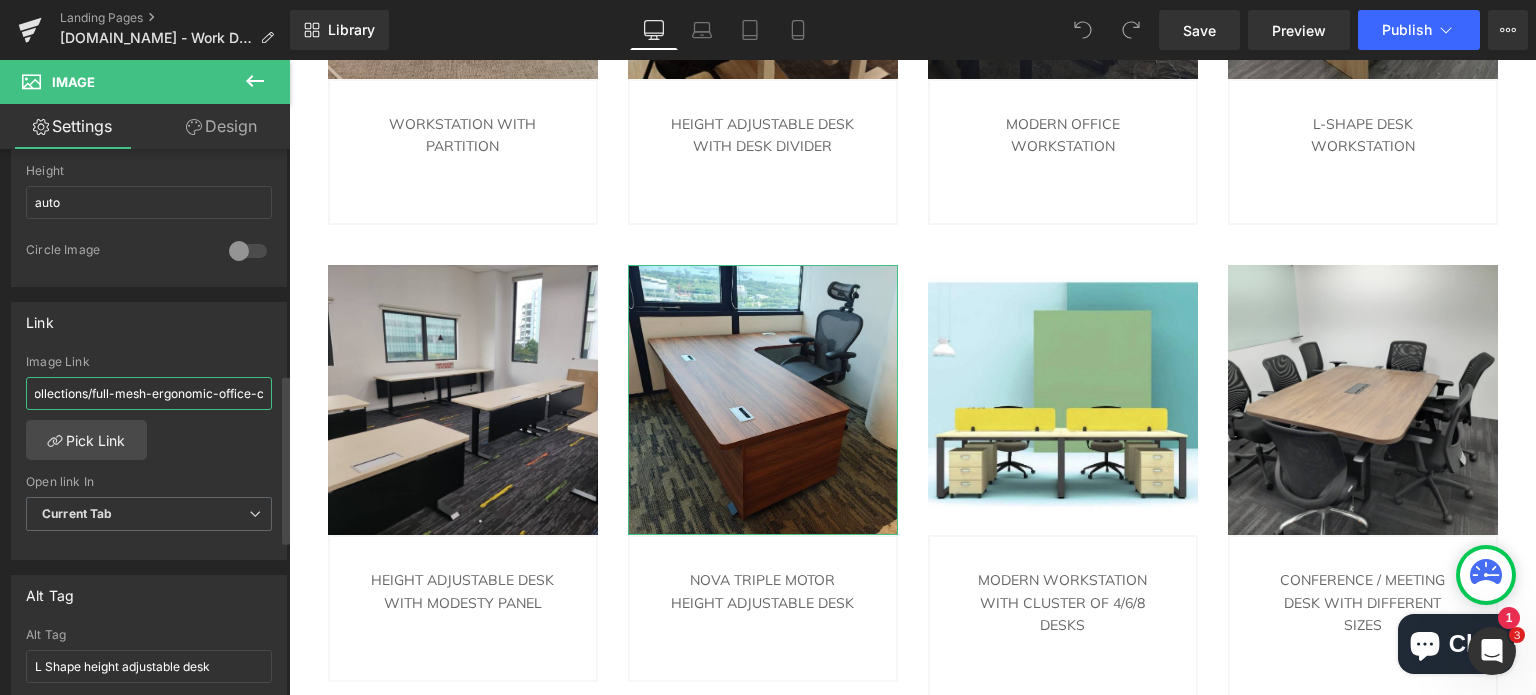 scroll, scrollTop: 0, scrollLeft: 0, axis: both 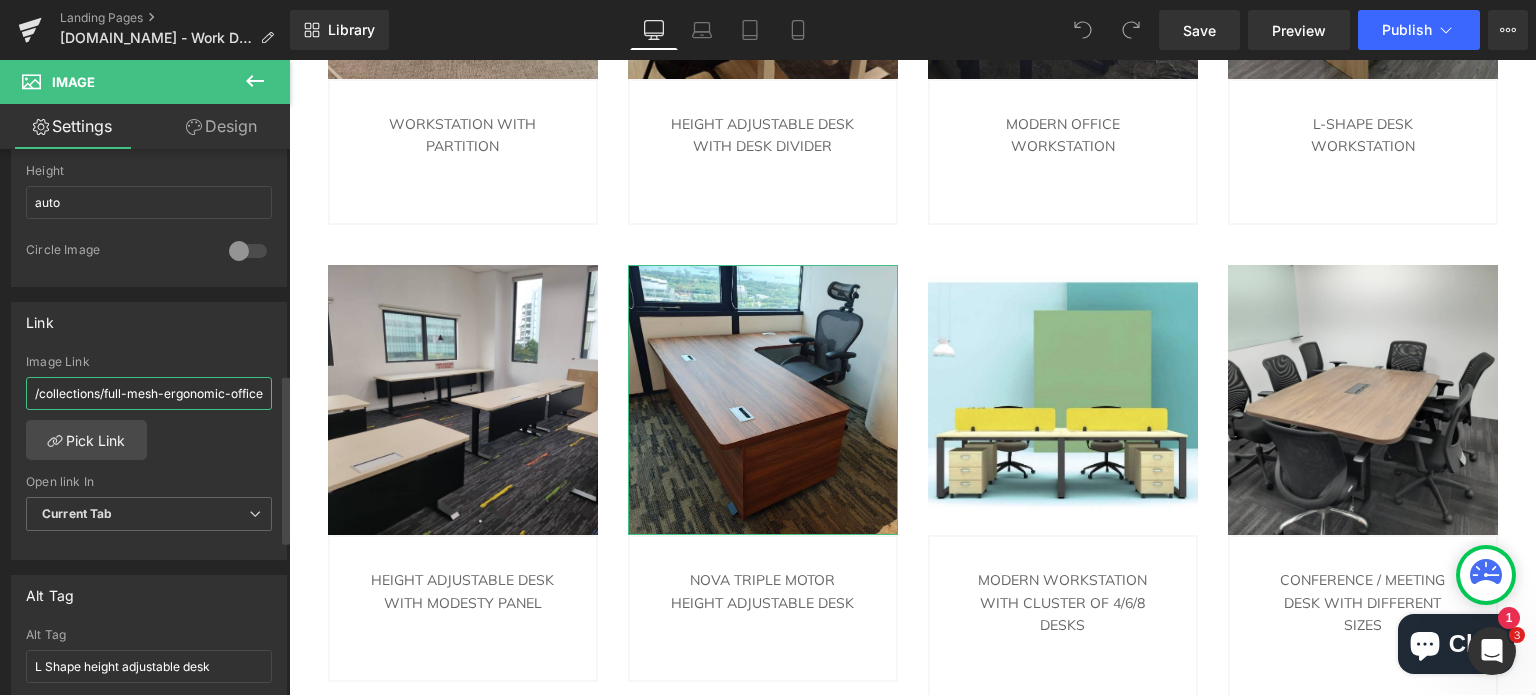 drag, startPoint x: 247, startPoint y: 391, endPoint x: 0, endPoint y: 381, distance: 247.20235 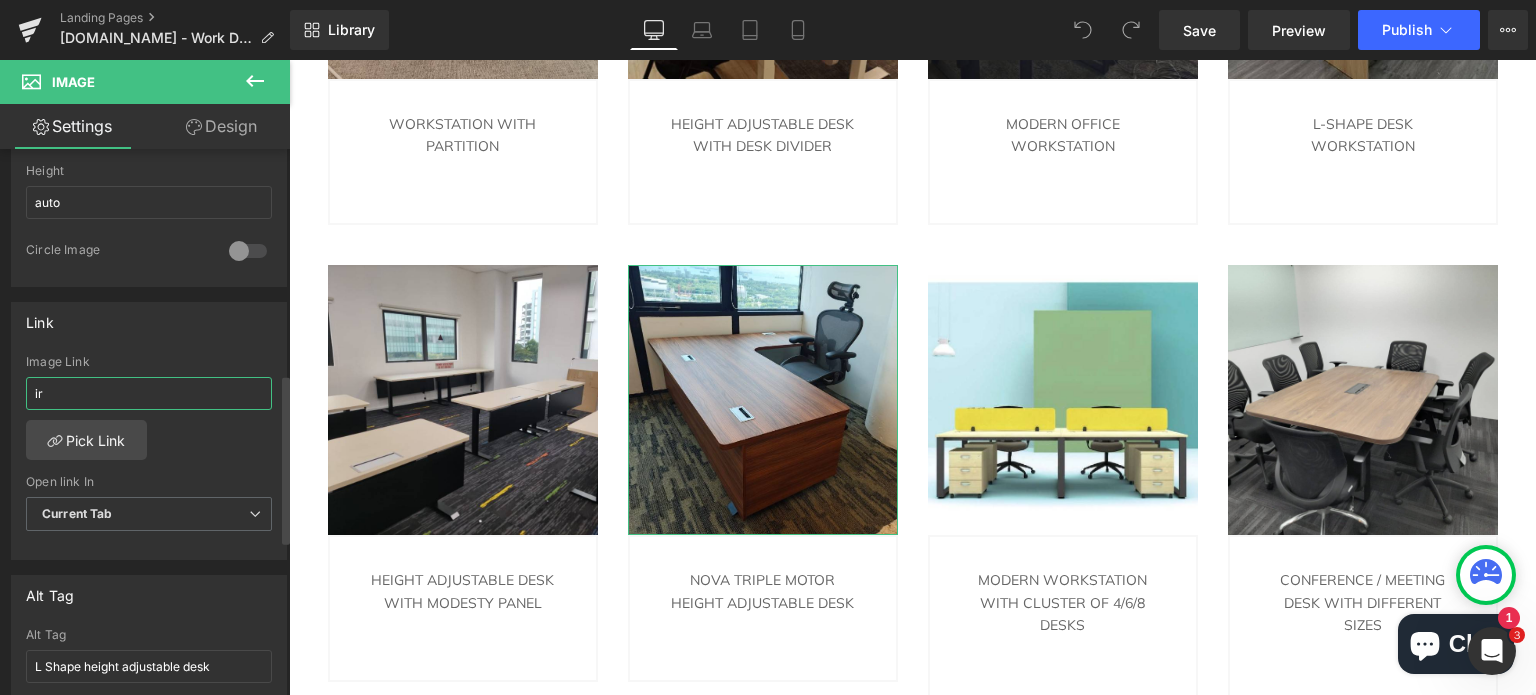 type on "r" 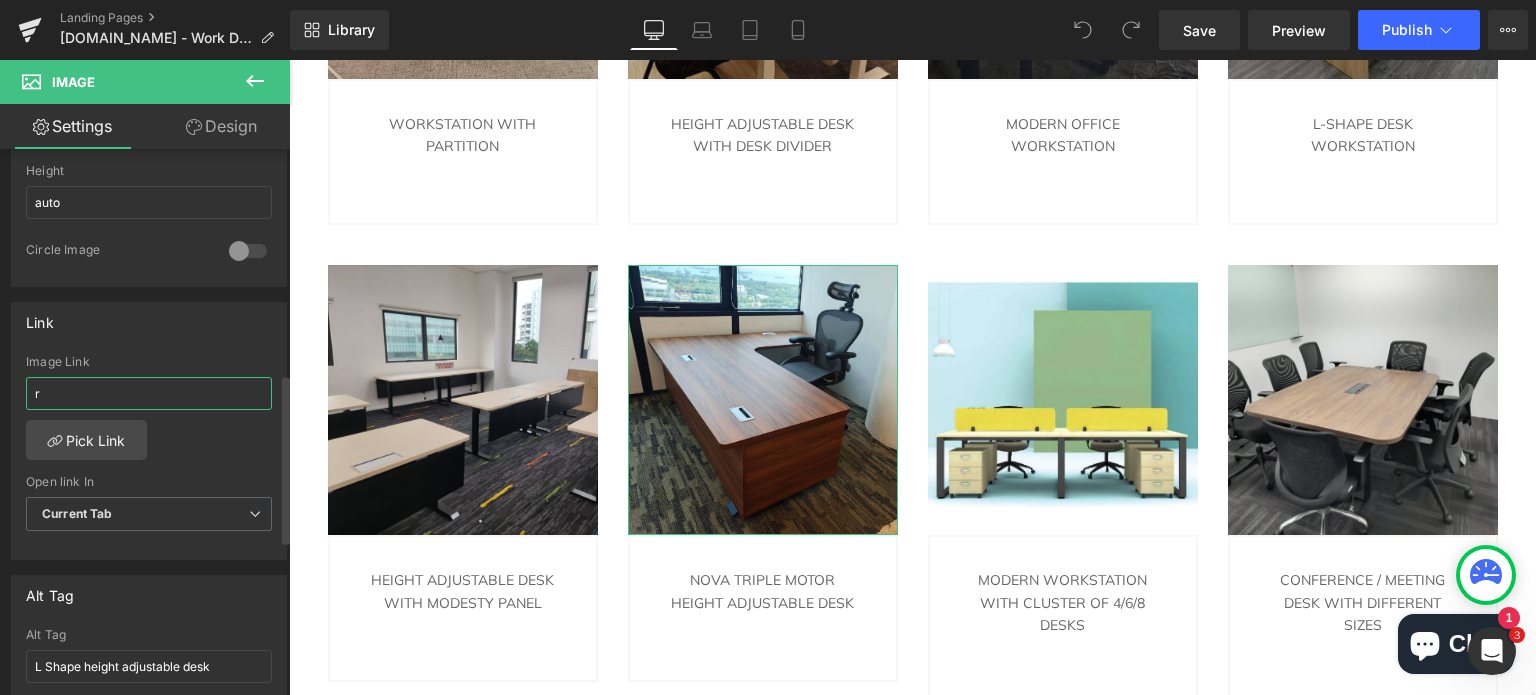 type 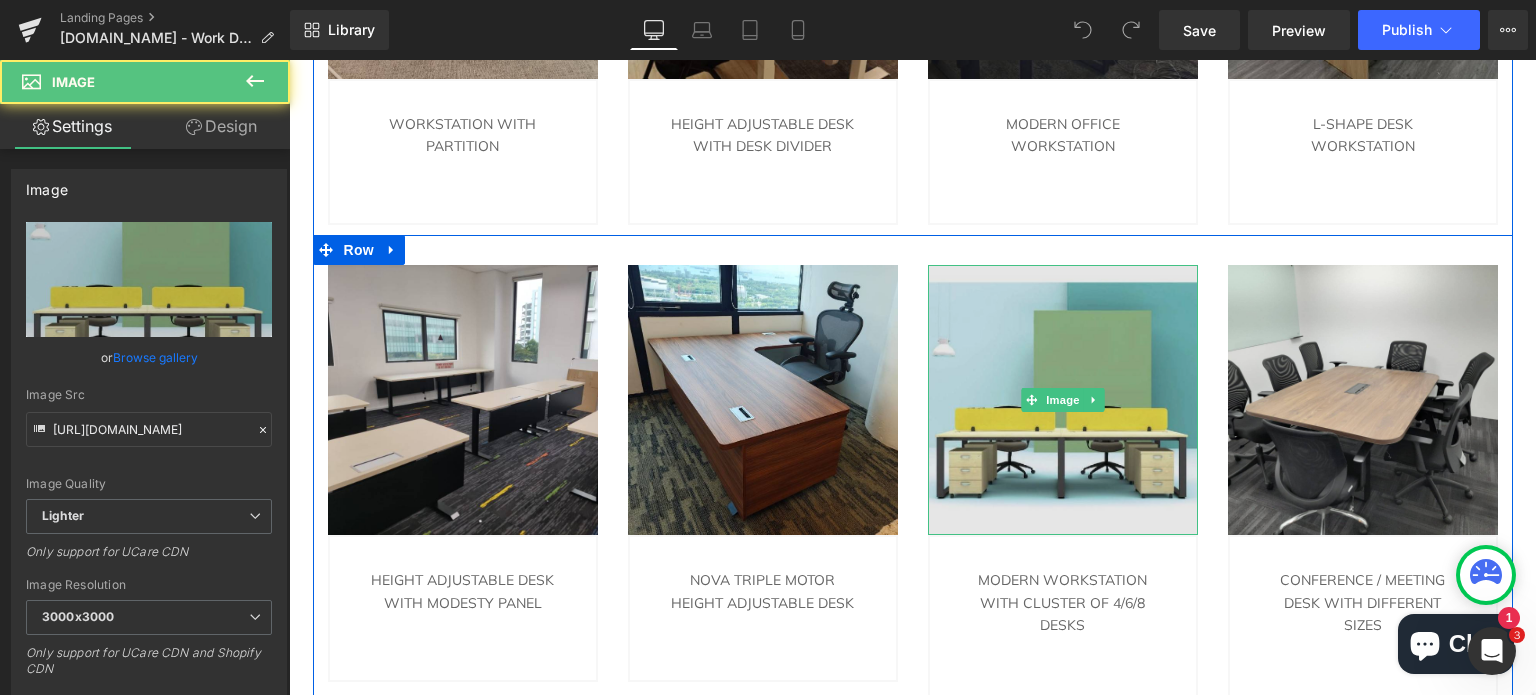 click at bounding box center [1063, 400] 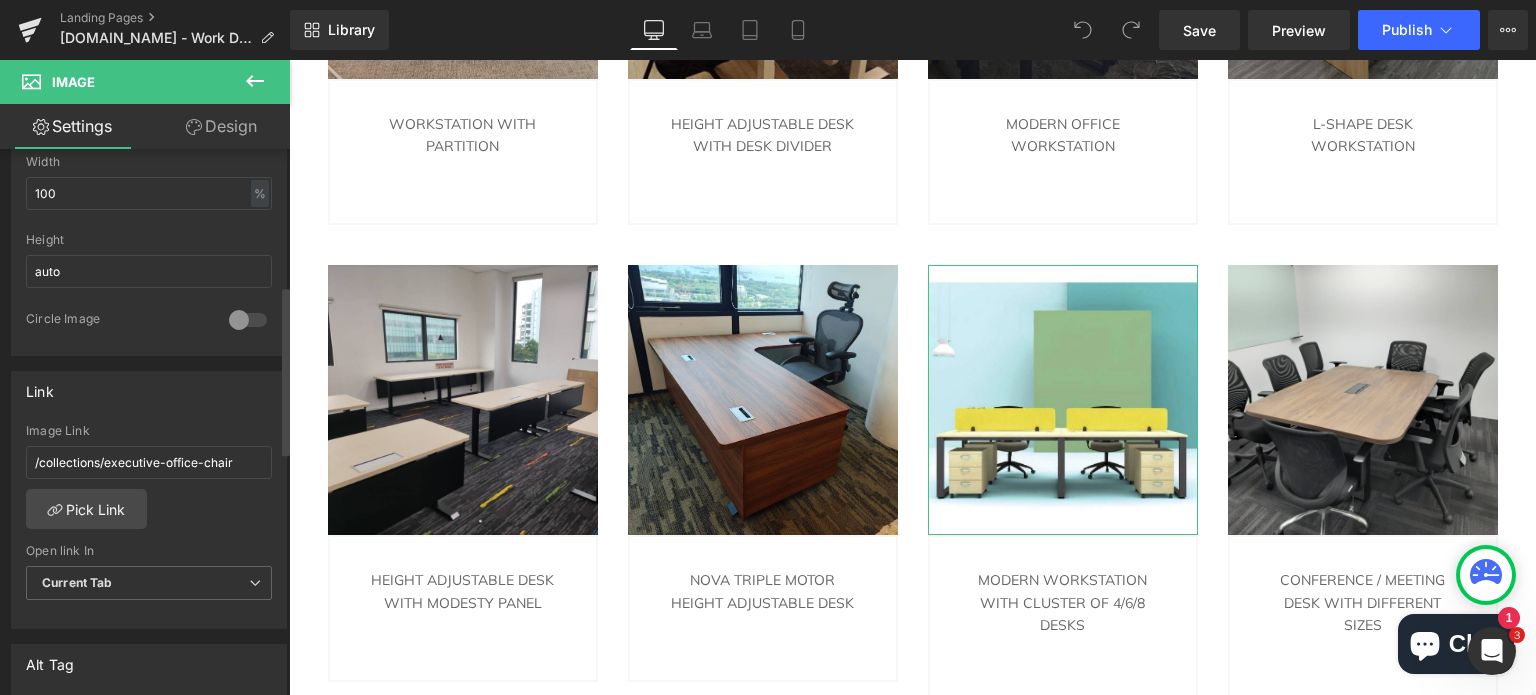 scroll, scrollTop: 800, scrollLeft: 0, axis: vertical 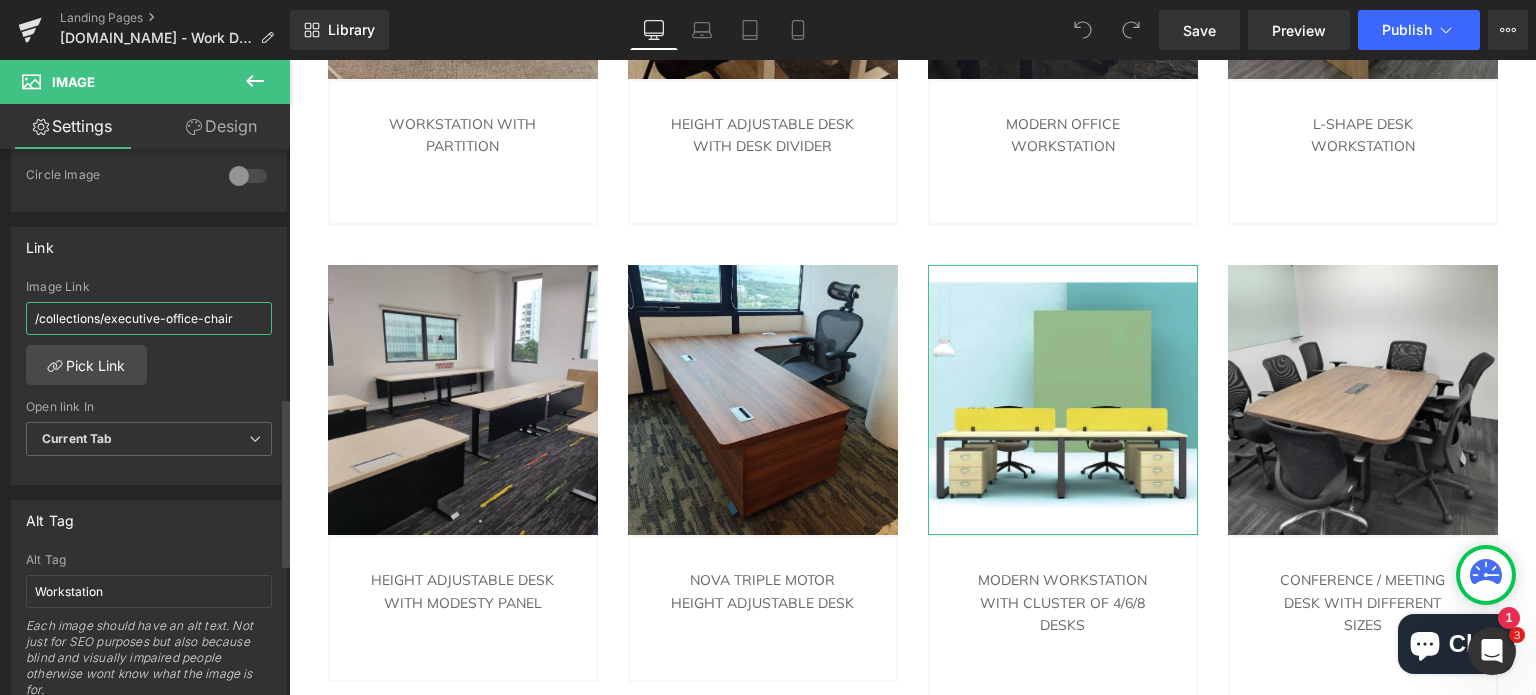 drag, startPoint x: 31, startPoint y: 311, endPoint x: 261, endPoint y: 325, distance: 230.42569 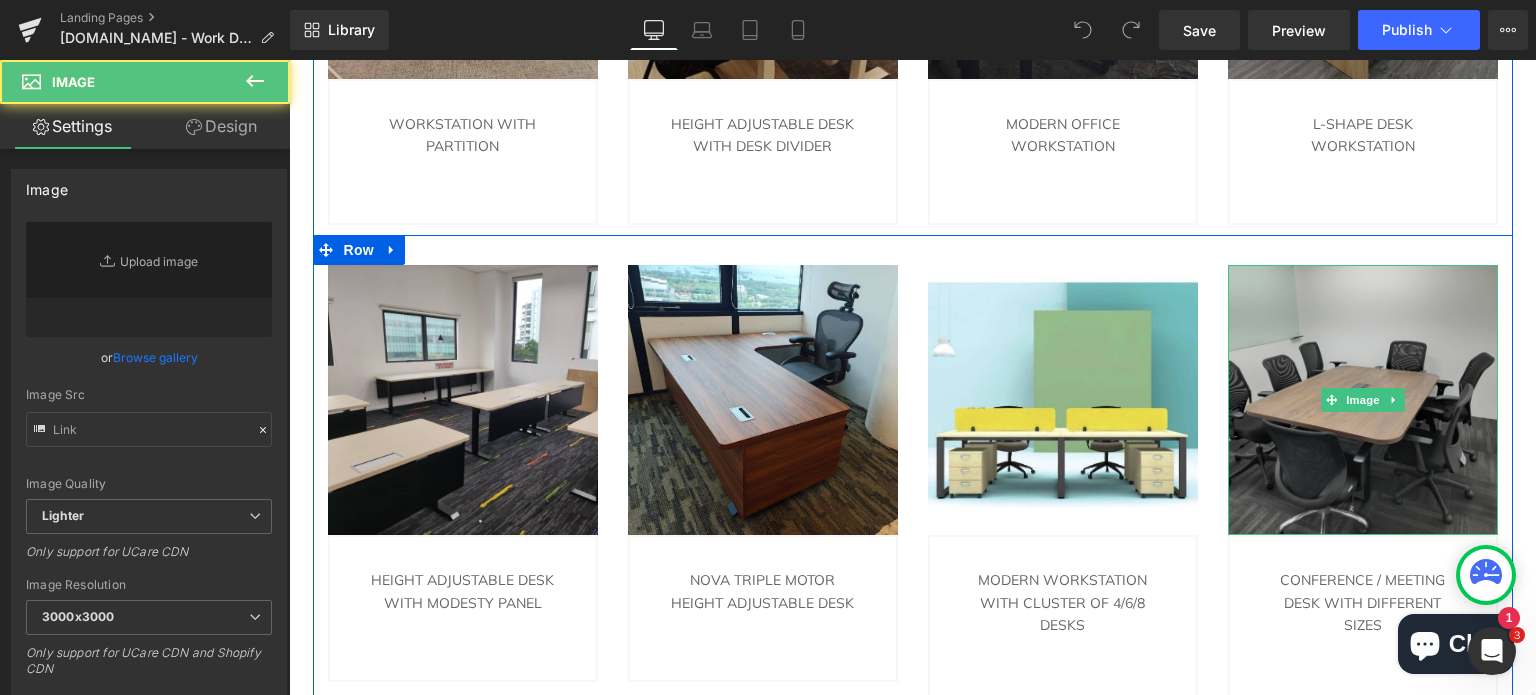 click at bounding box center (1363, 400) 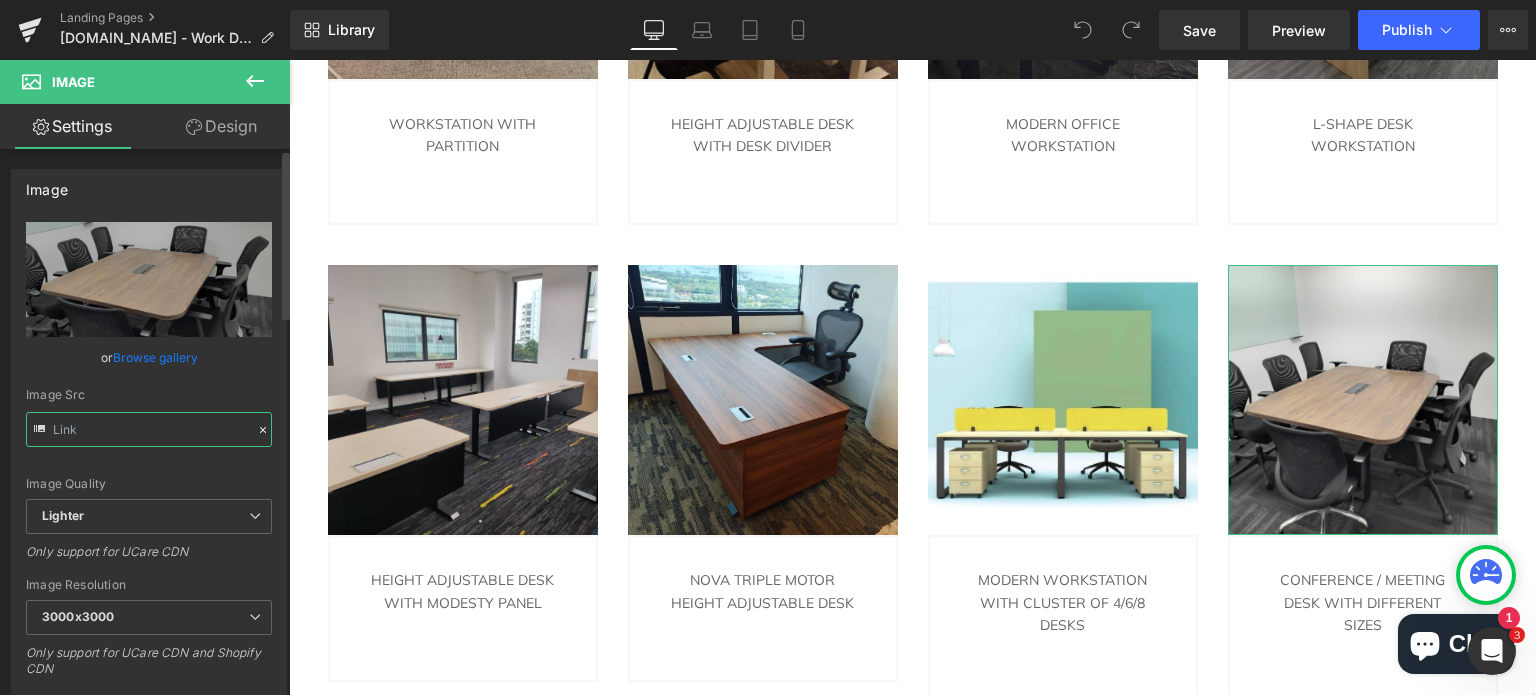 scroll, scrollTop: 0, scrollLeft: 600, axis: horizontal 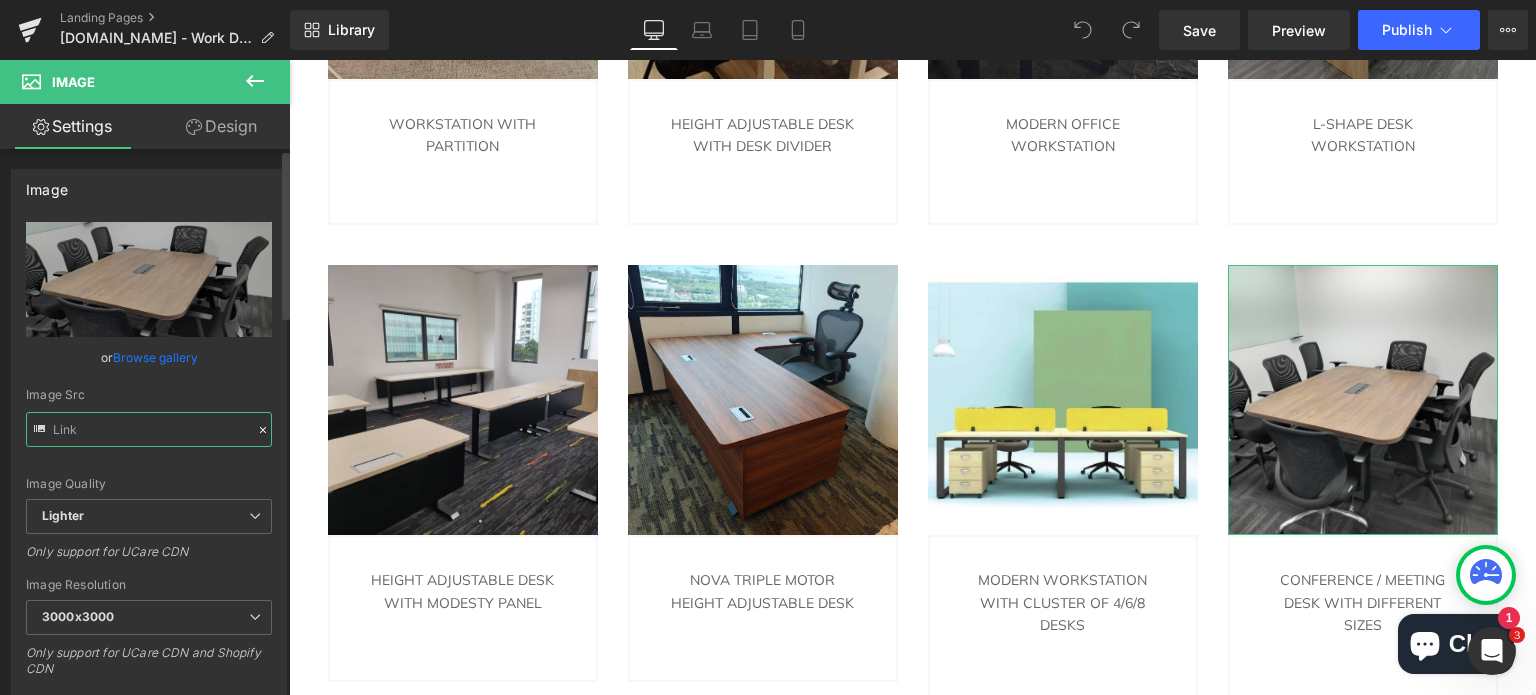 type on "[URL][DOMAIN_NAME]" 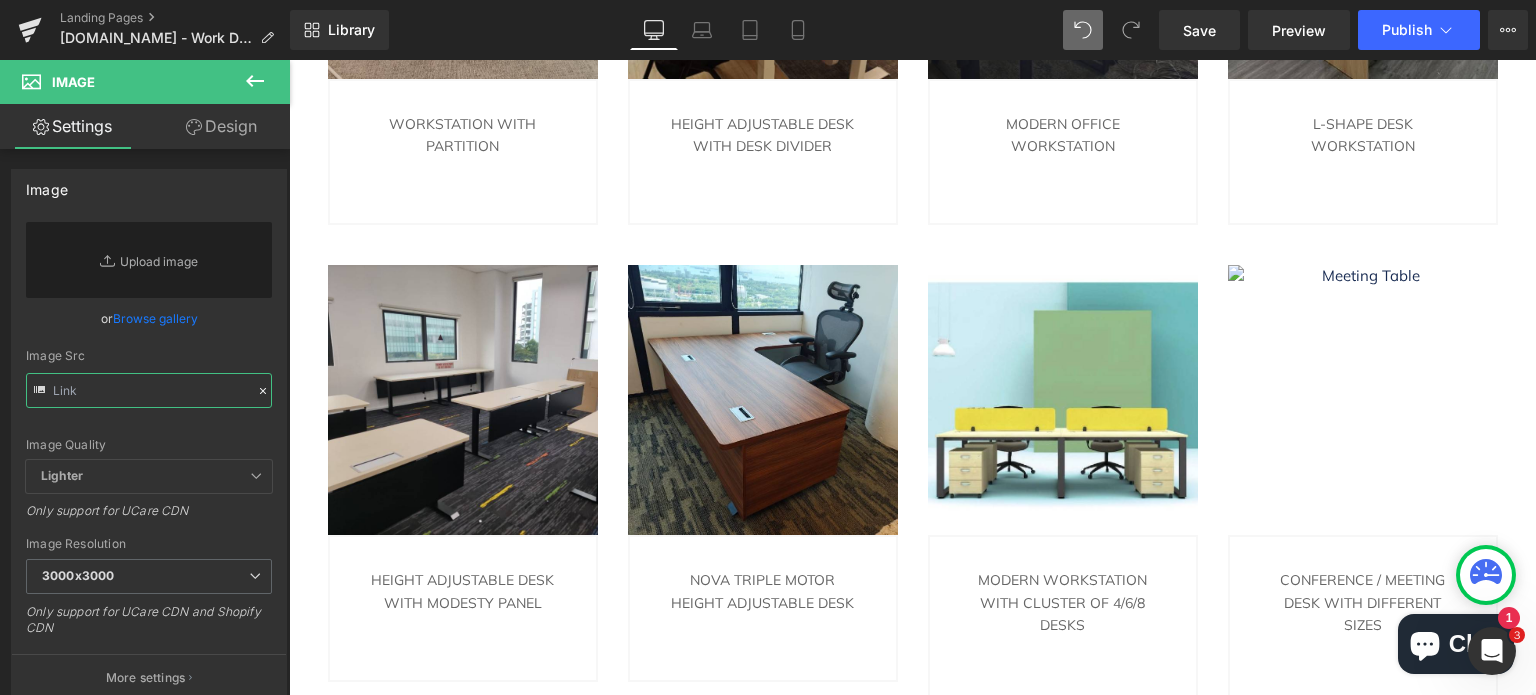type 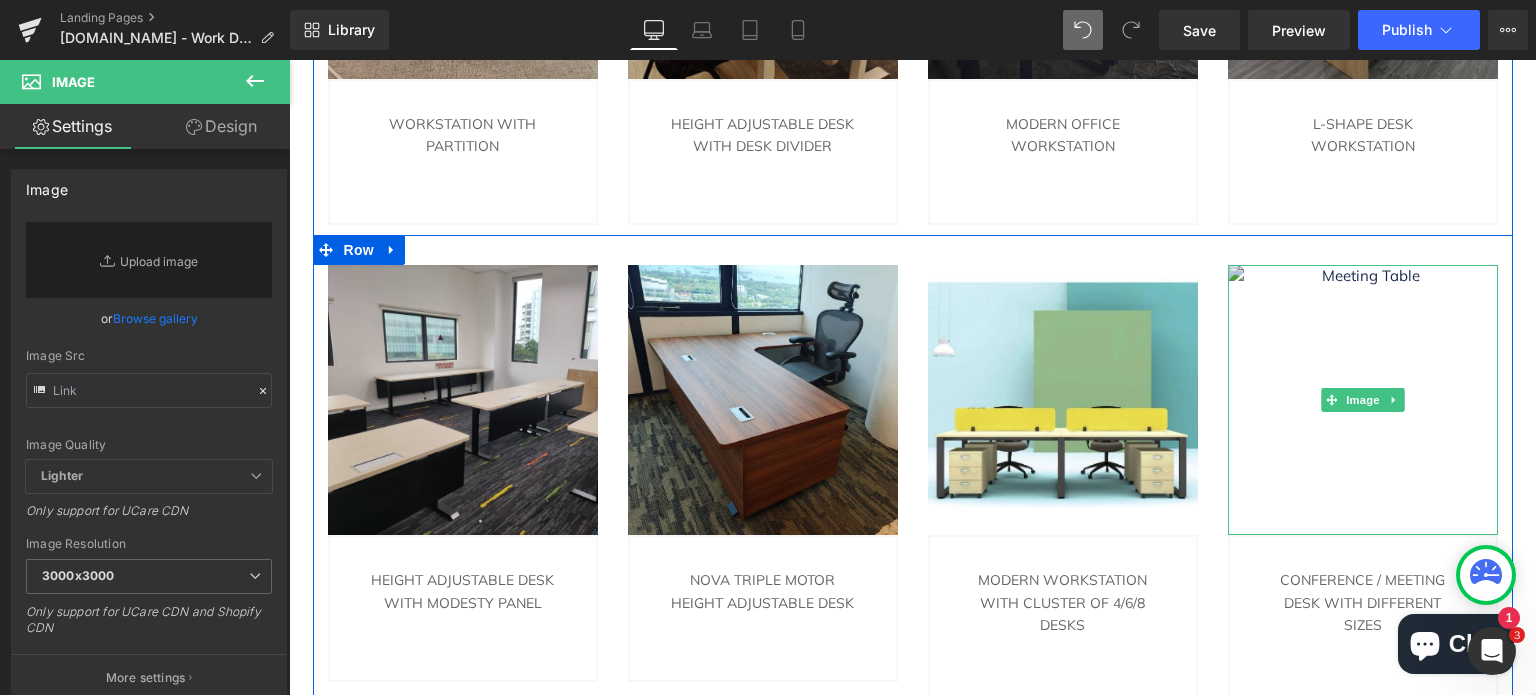 click at bounding box center (1363, 400) 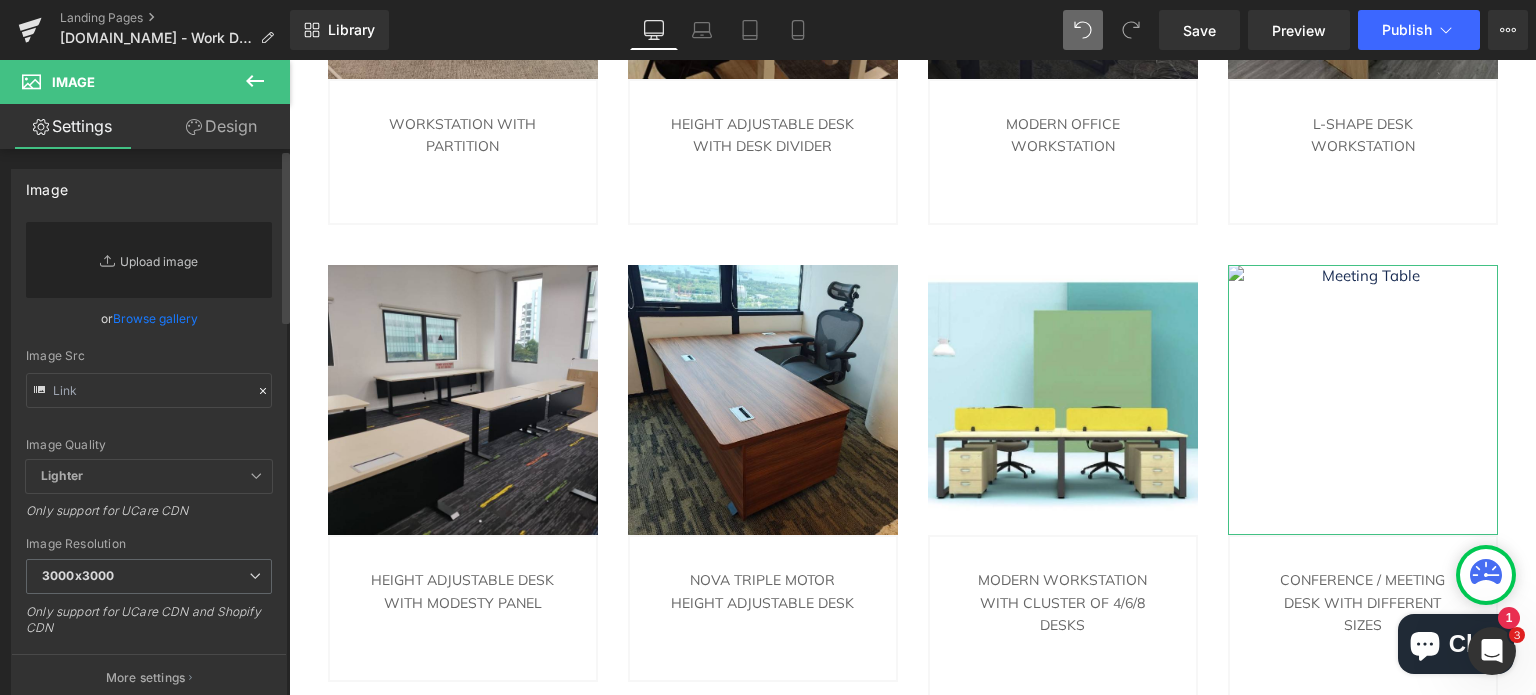 click on "Replace Image" at bounding box center (149, 260) 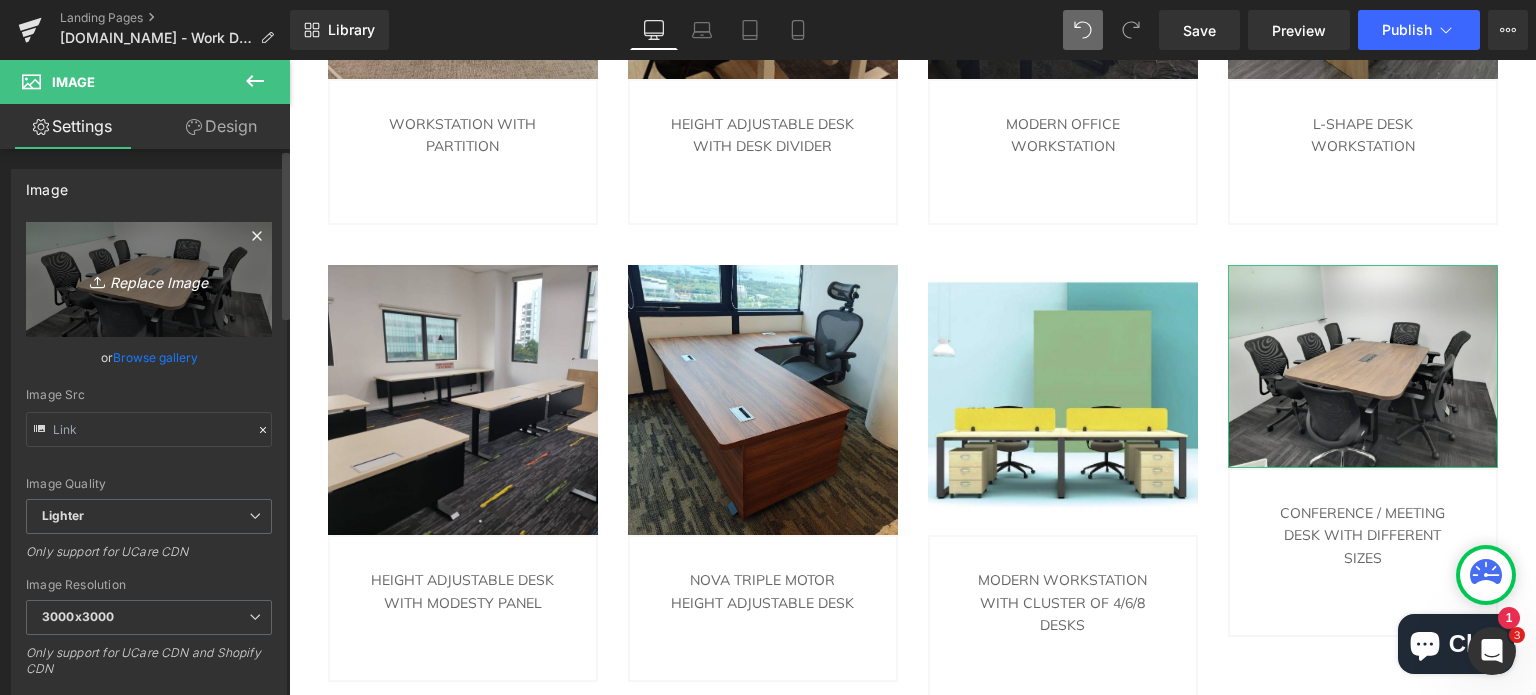 click on "Replace Image" at bounding box center (149, 279) 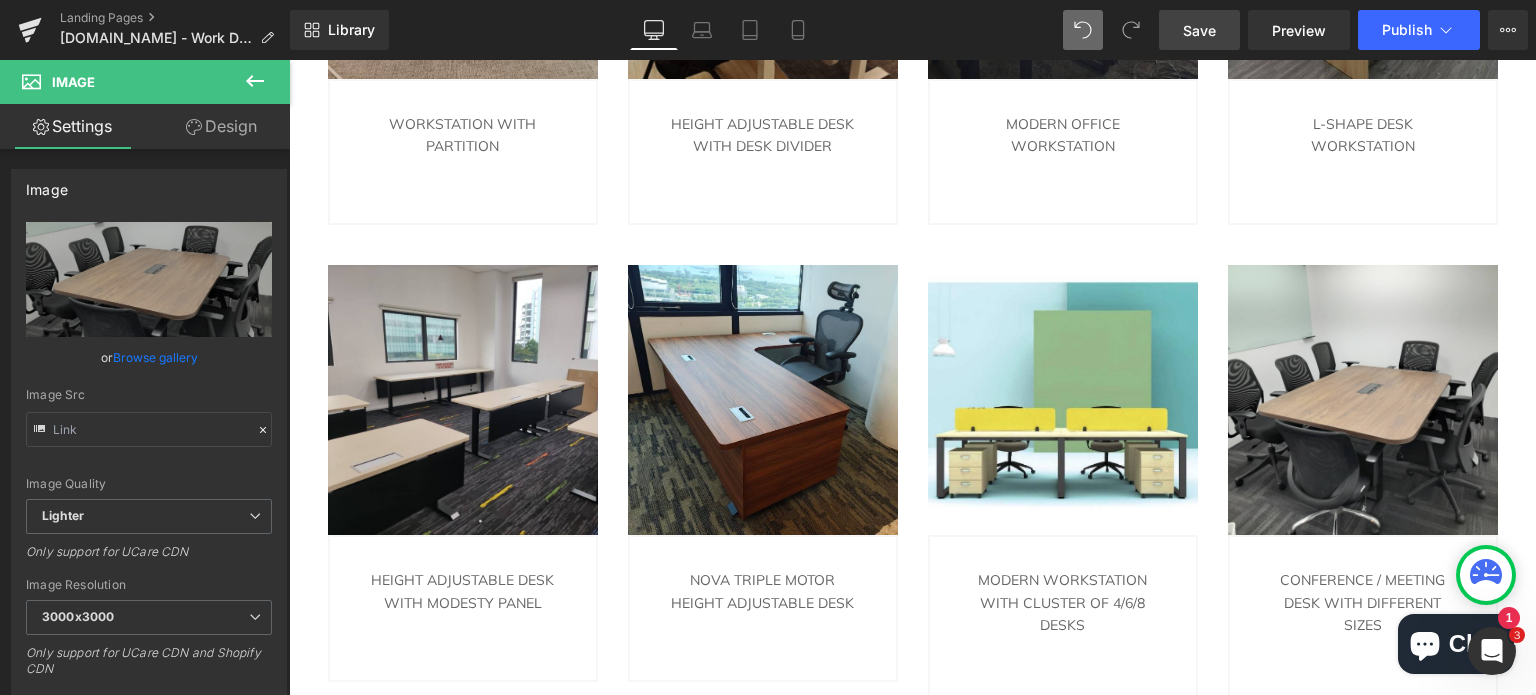 click on "Save" at bounding box center (1199, 30) 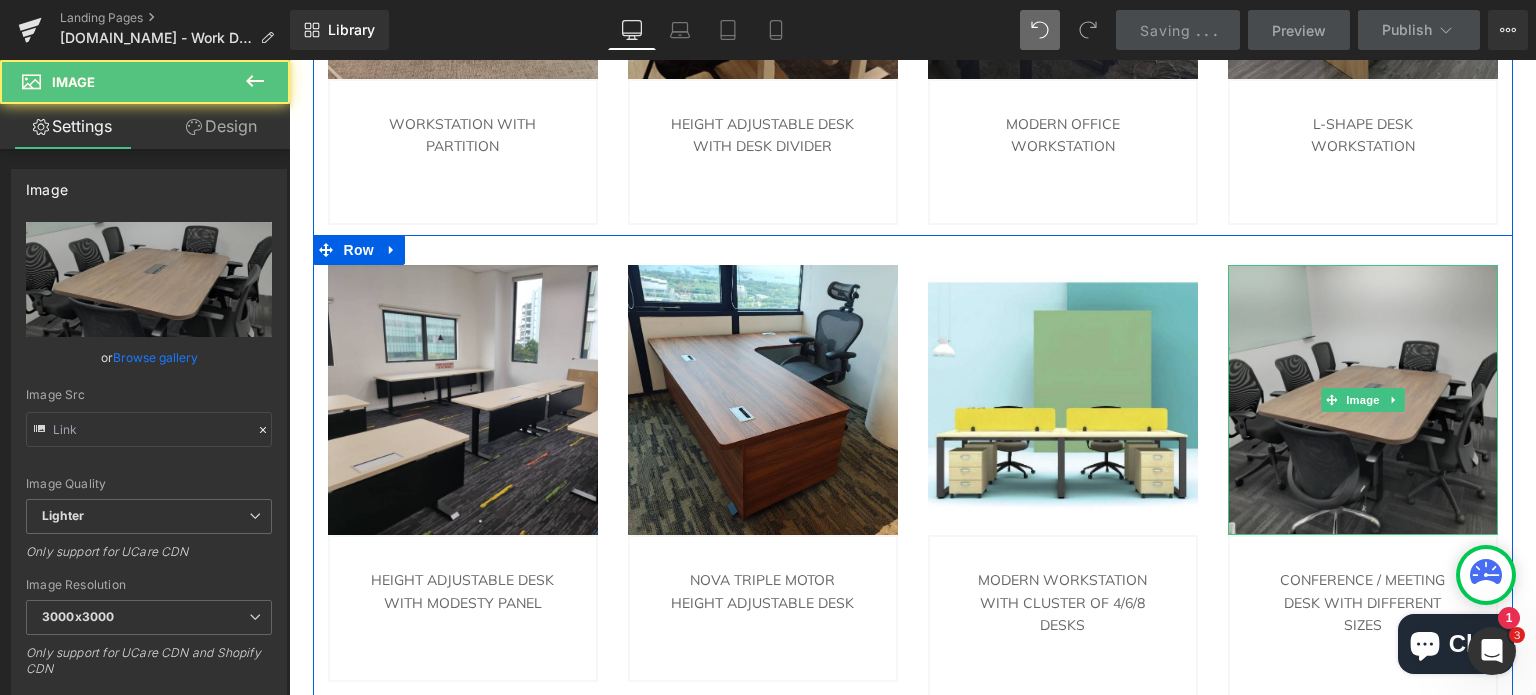 click at bounding box center [1363, 400] 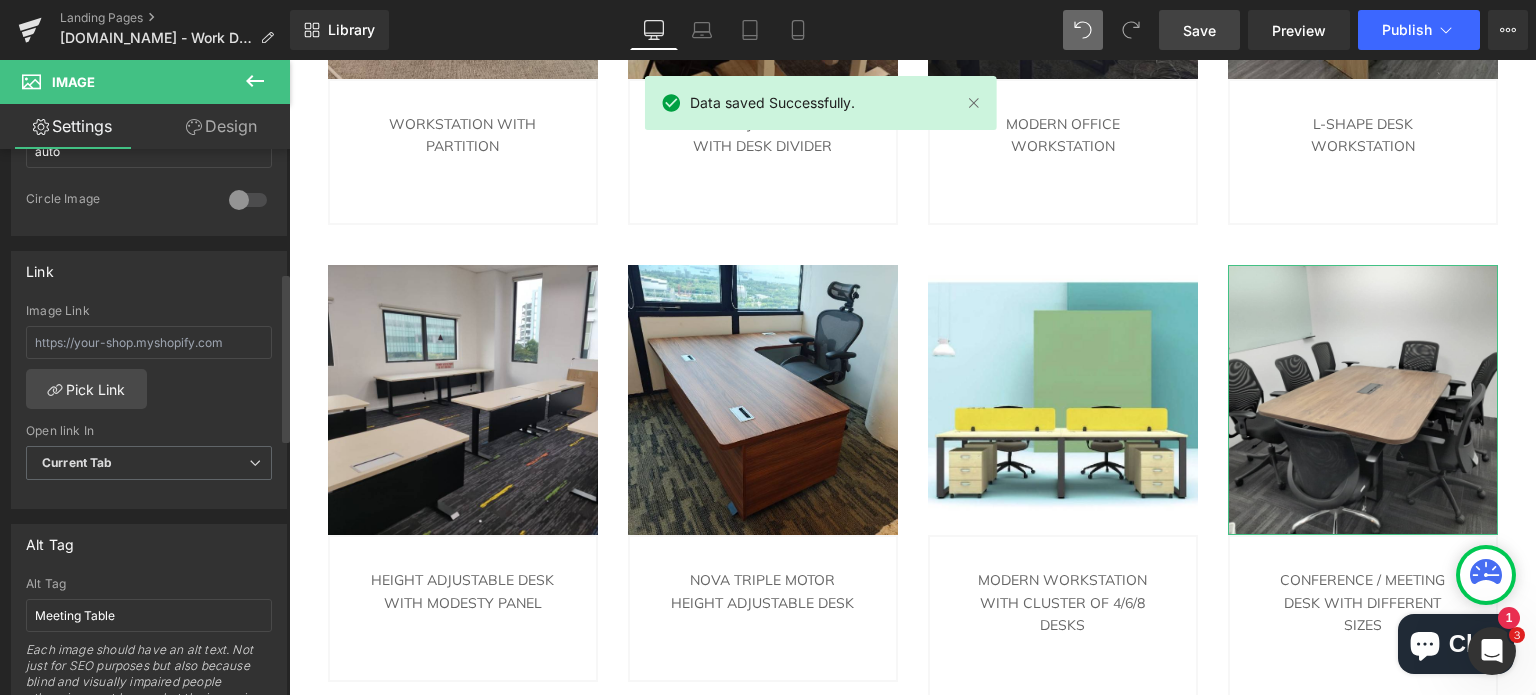 scroll, scrollTop: 800, scrollLeft: 0, axis: vertical 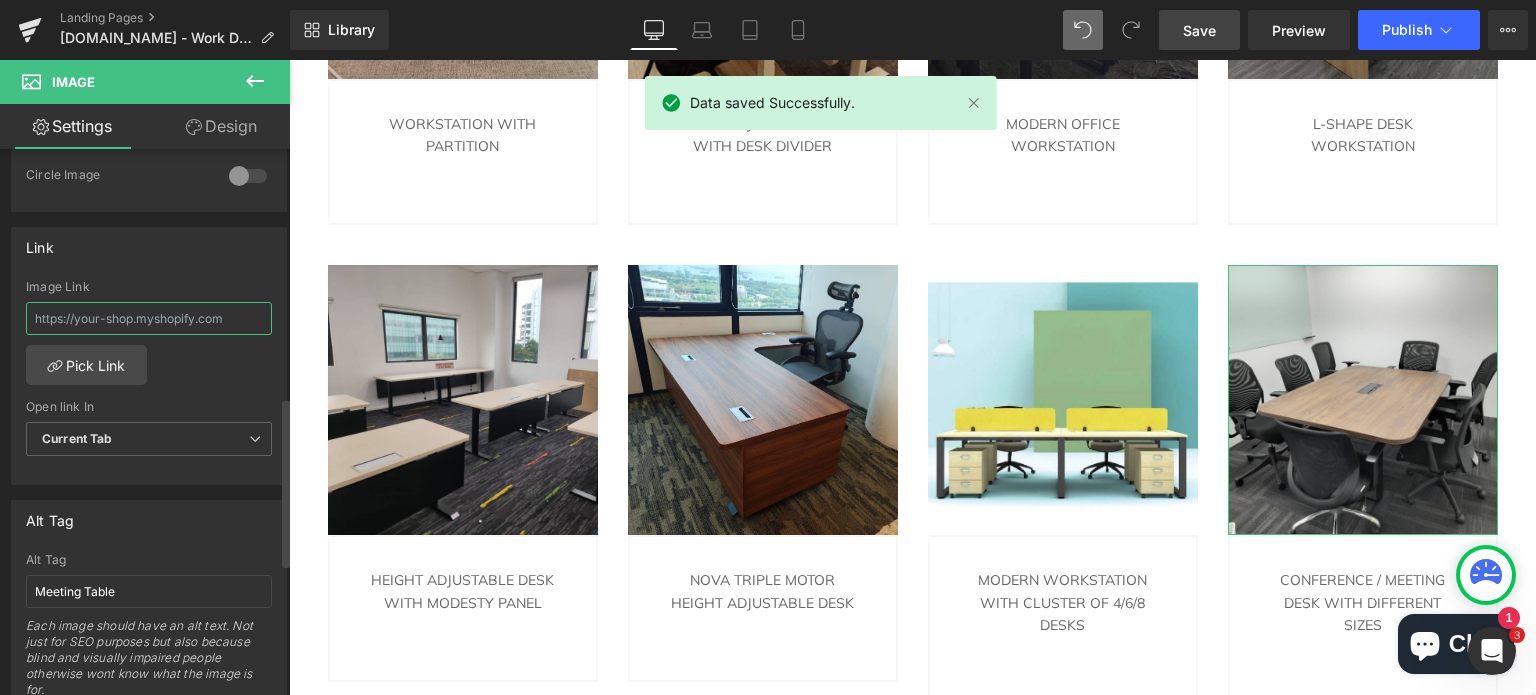 click at bounding box center [149, 318] 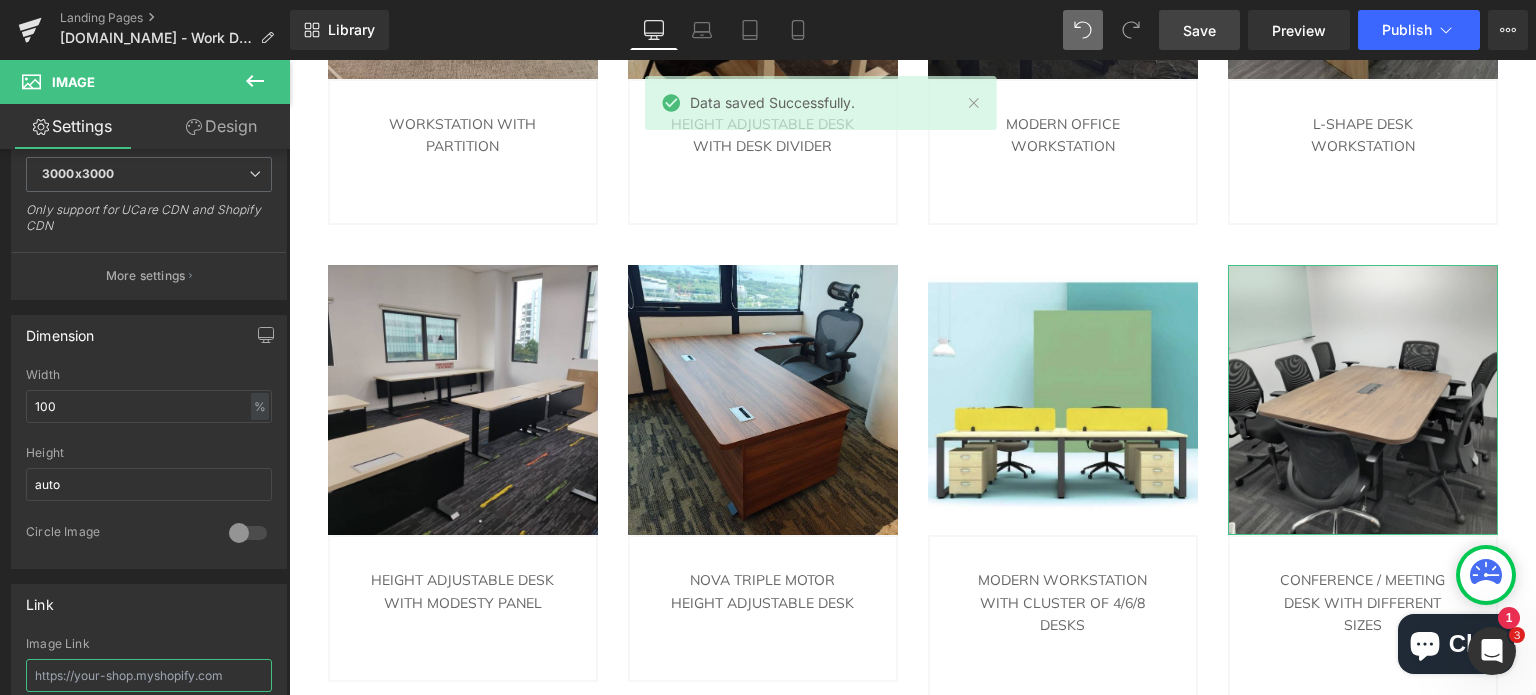 scroll, scrollTop: 400, scrollLeft: 0, axis: vertical 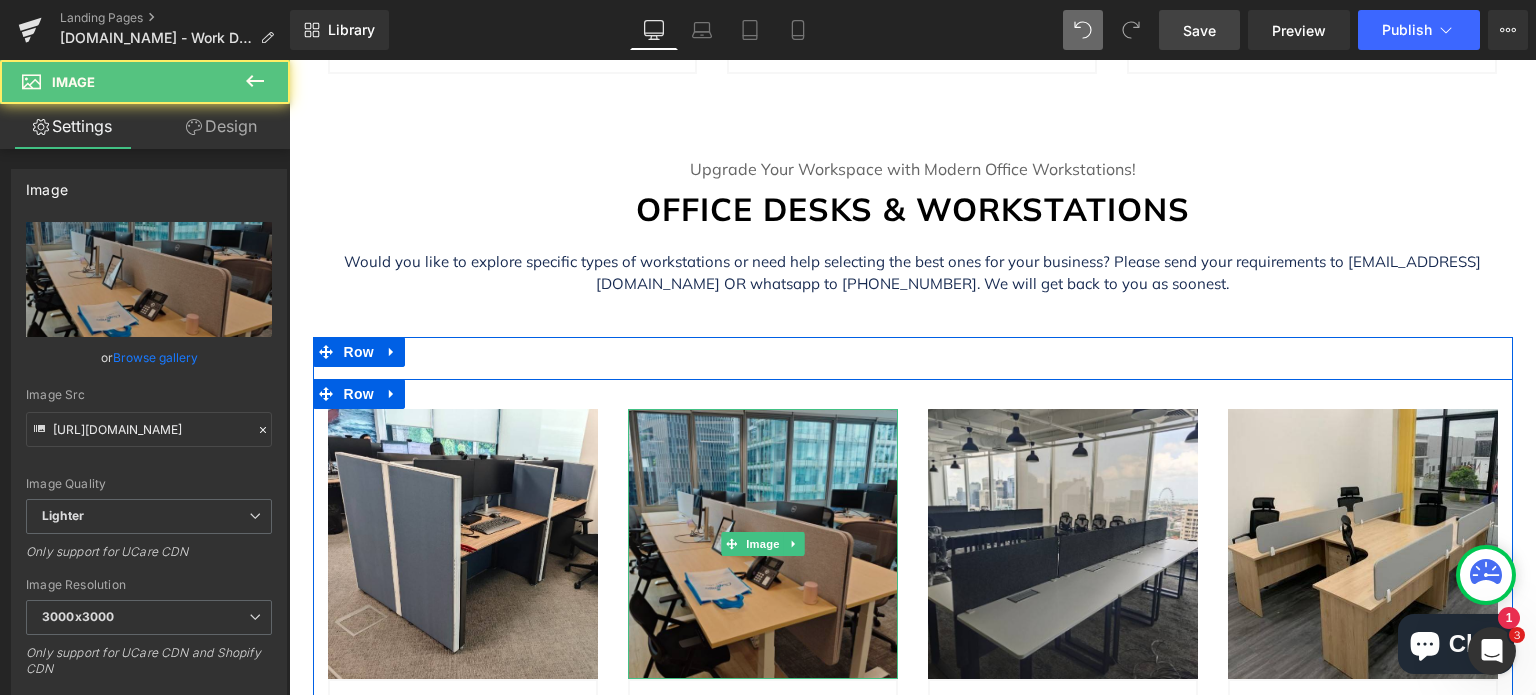 click at bounding box center (763, 544) 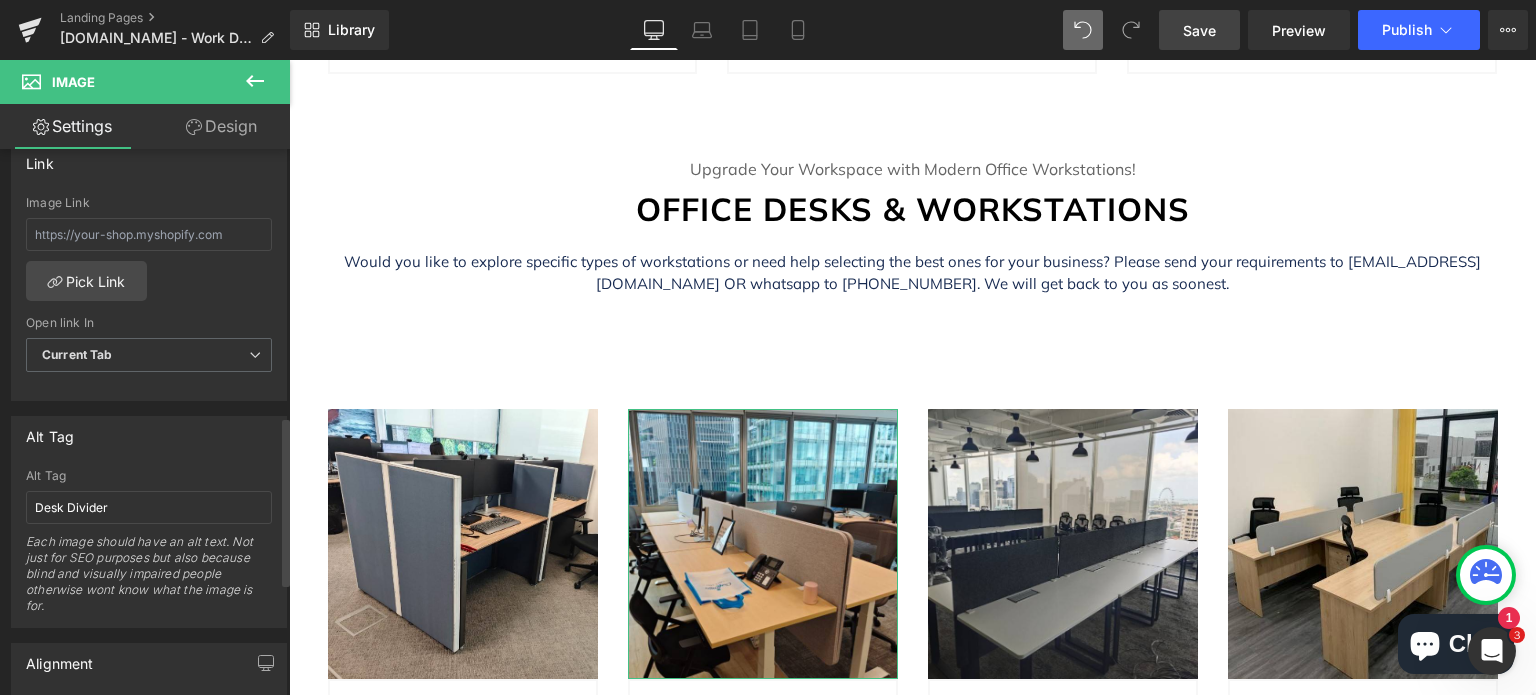 scroll, scrollTop: 800, scrollLeft: 0, axis: vertical 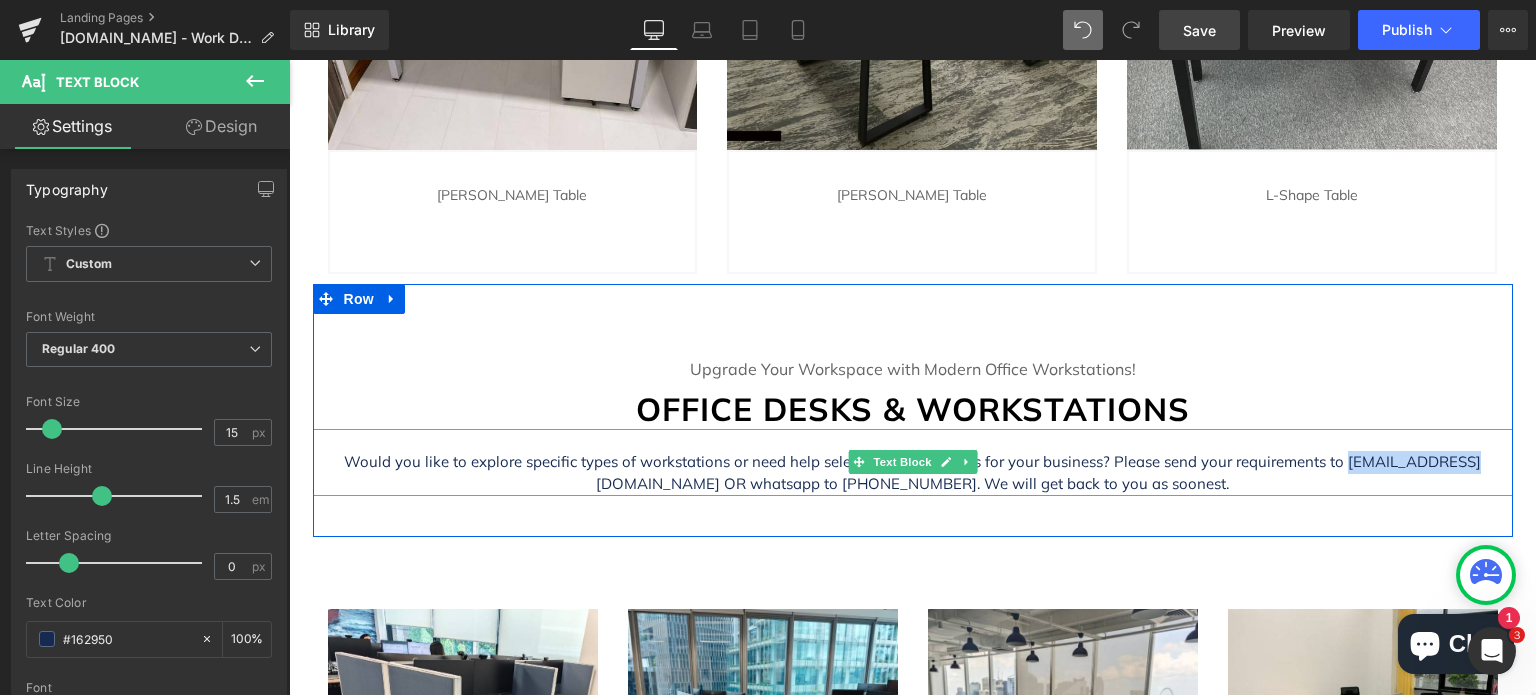 drag, startPoint x: 1193, startPoint y: 417, endPoint x: 1297, endPoint y: 419, distance: 104.019226 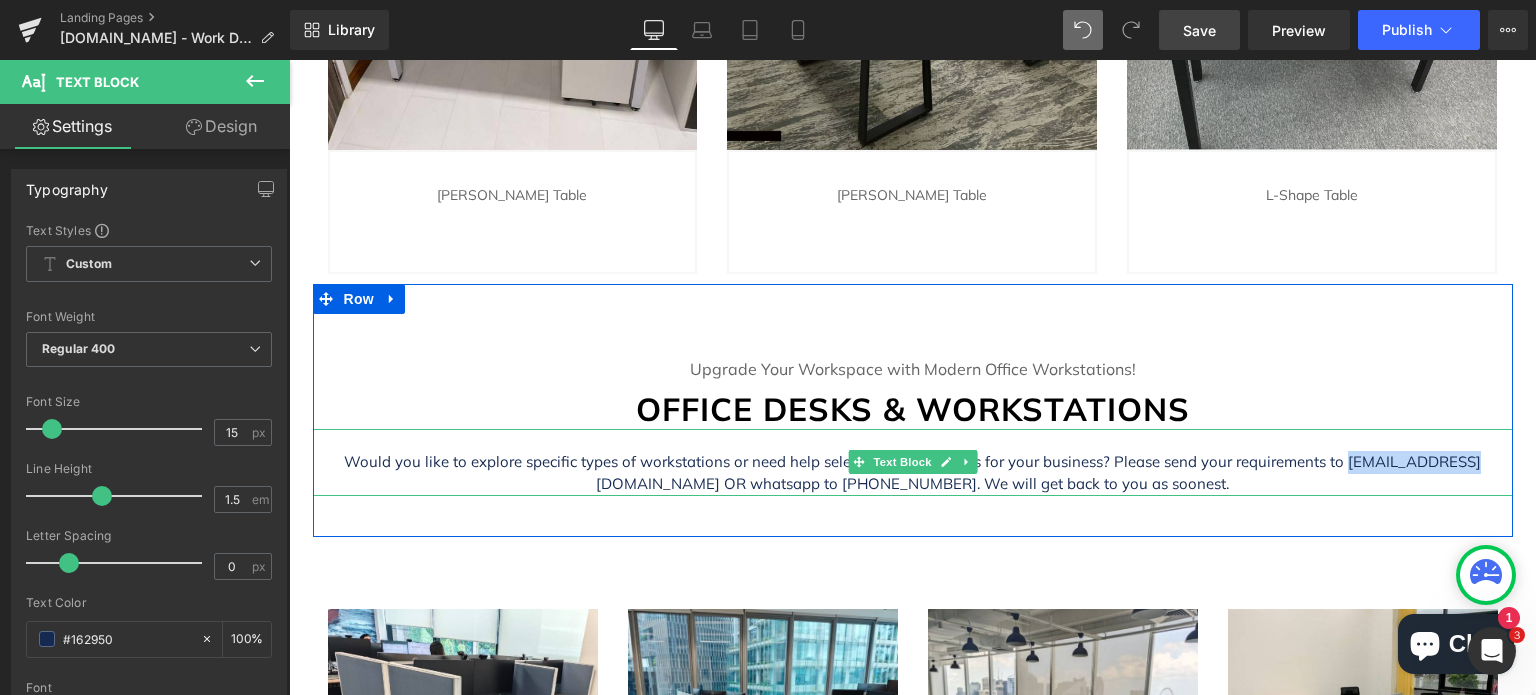 click on "Would you like to explore specific types of workstations or need help selecting the best ones for your business? Please send your requirements to [EMAIL_ADDRESS][DOMAIN_NAME] OR whatsapp to [PHONE_NUMBER]. We will get back to you as soonest." at bounding box center [913, 473] 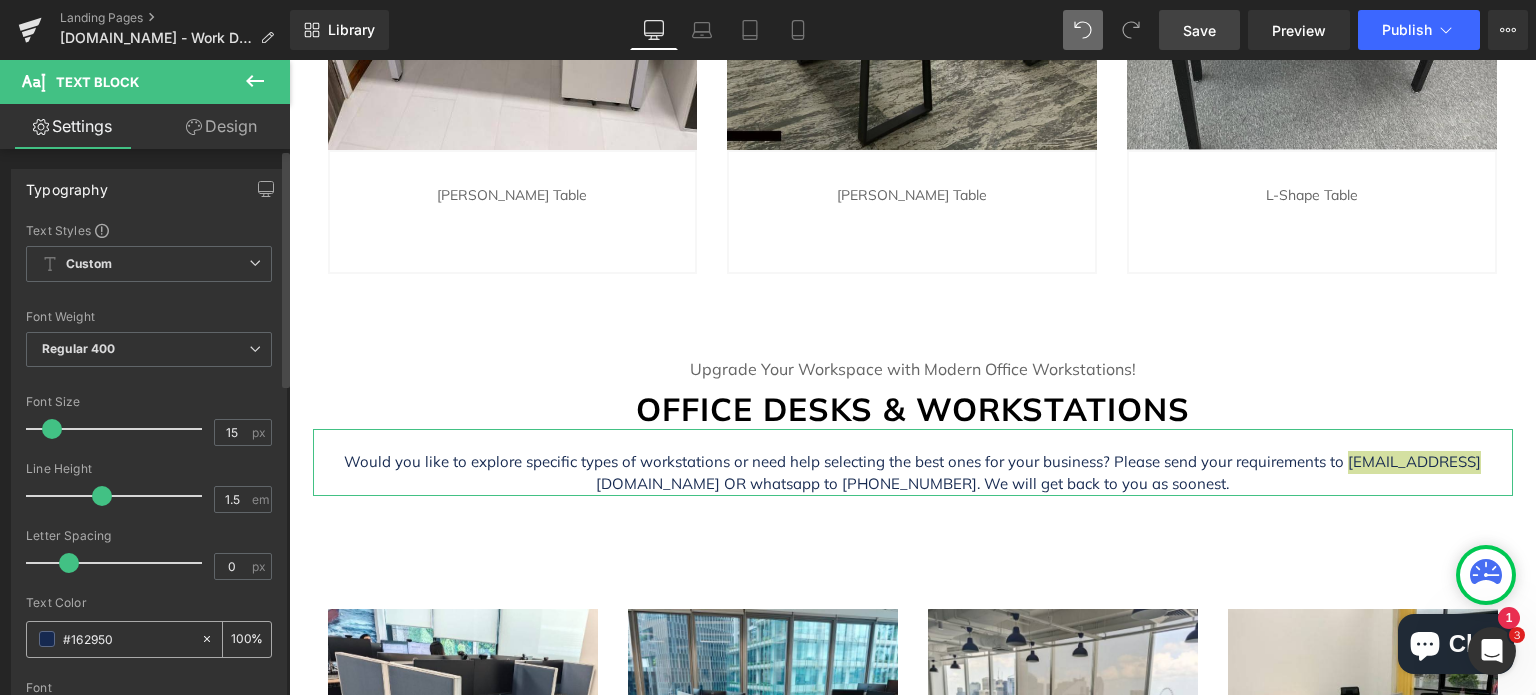 click at bounding box center (47, 639) 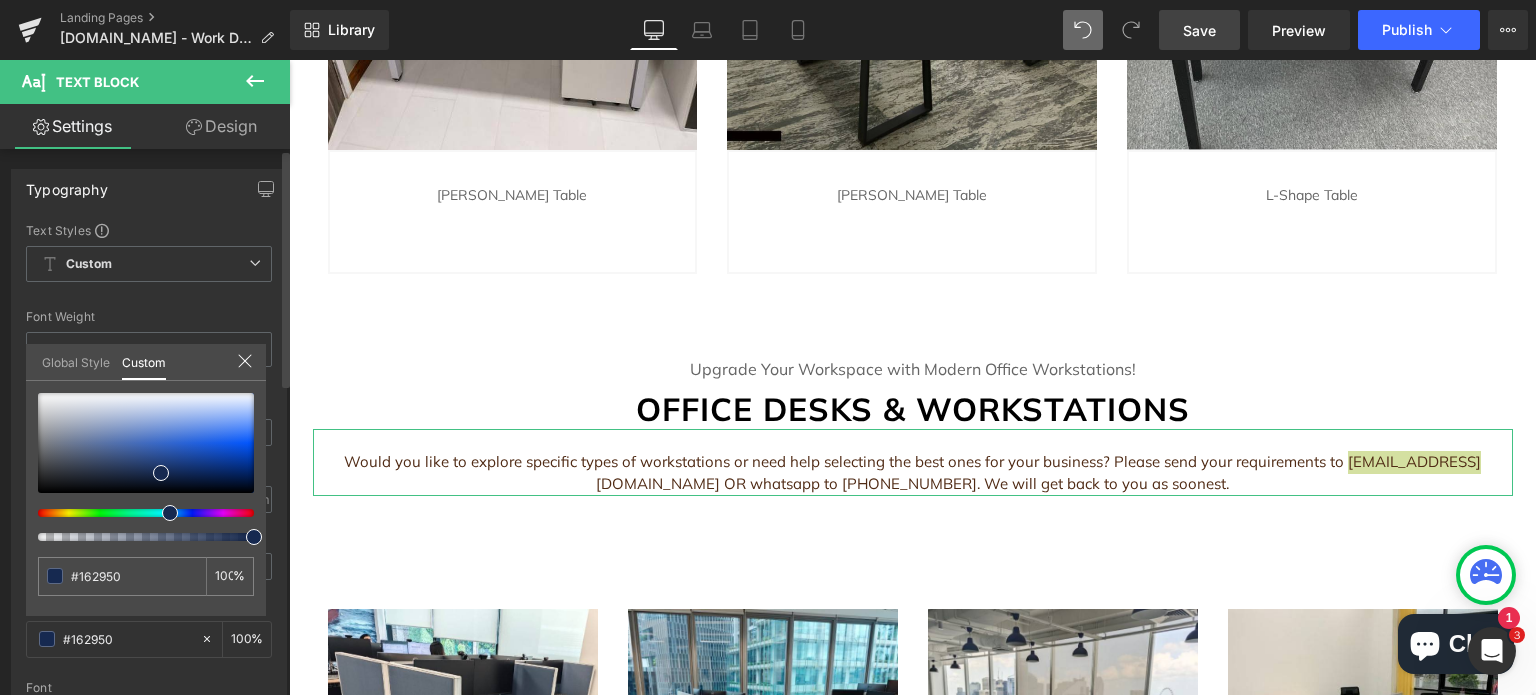 click at bounding box center (138, 513) 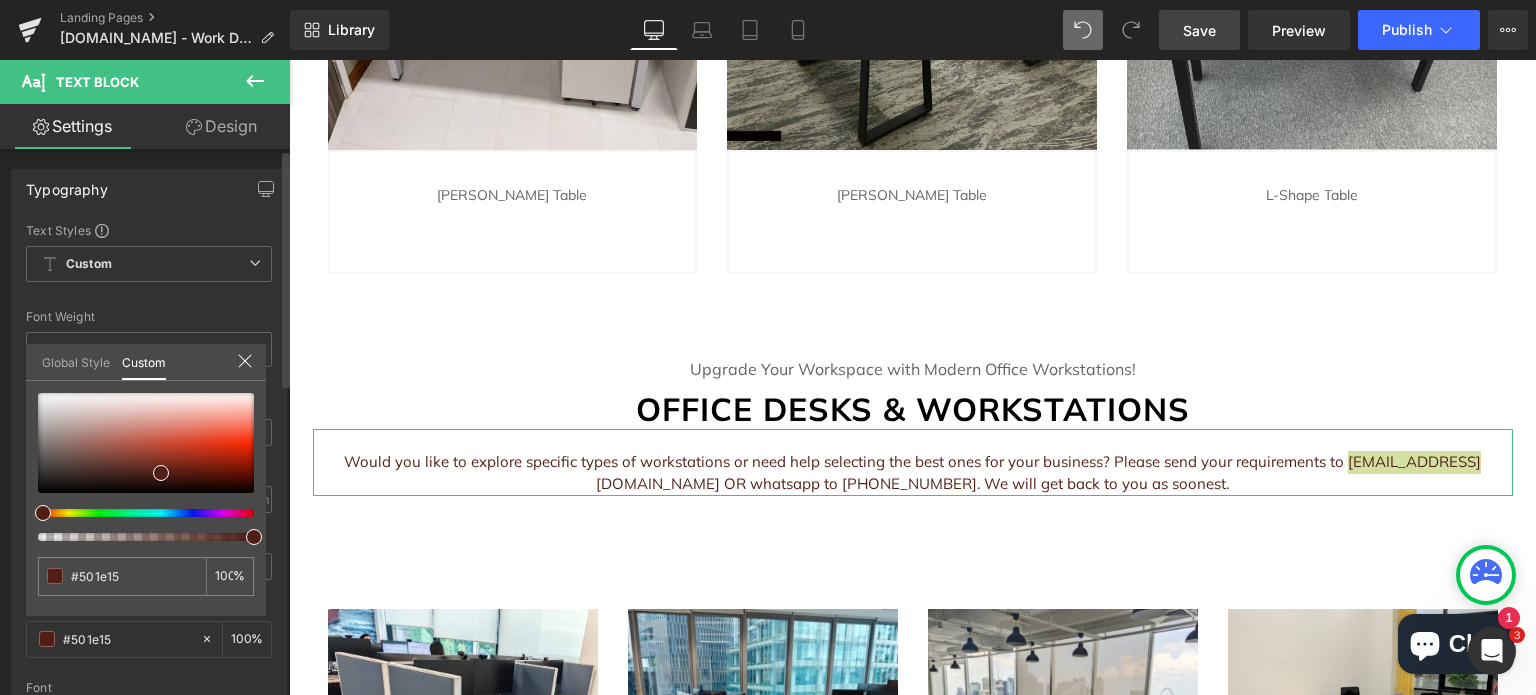 drag, startPoint x: 47, startPoint y: 513, endPoint x: 32, endPoint y: 512, distance: 15.033297 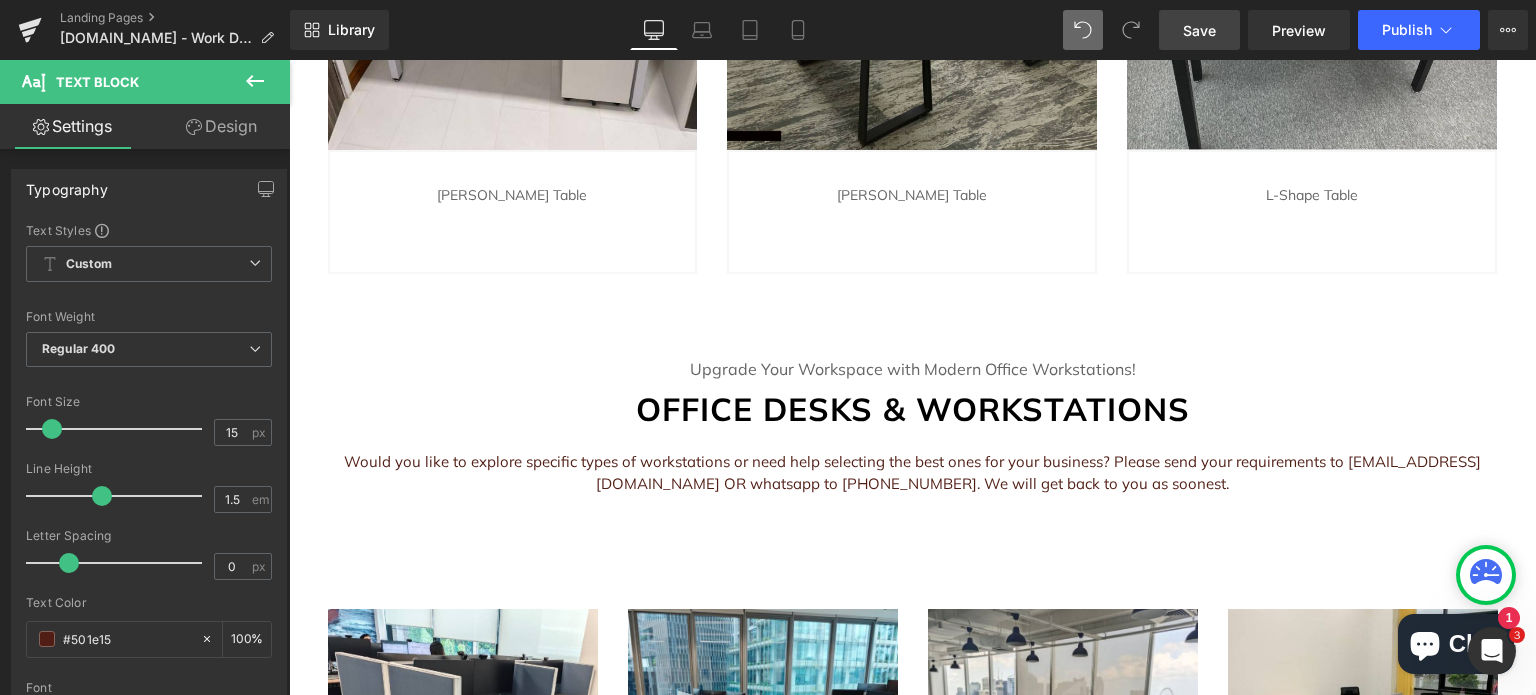 click on "Skip to content
Just added to your cart
Qty:
View cart ( )
Continue shopping
Submit
Close search
** Welcome to visit our showroom. FREE Delivery & Assembly(Conditions apply) **
HOME
DESK & TABLE
FAQ" at bounding box center (912, 471) 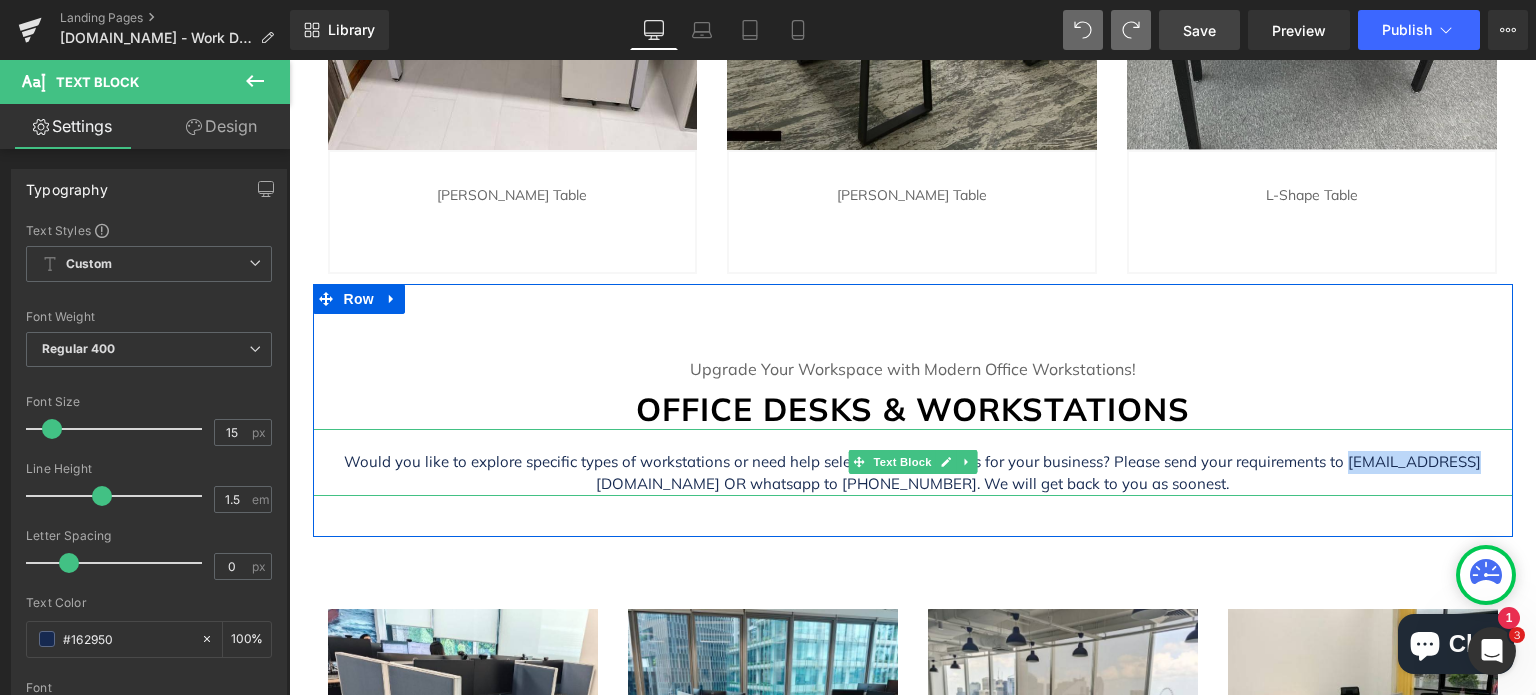 drag, startPoint x: 1297, startPoint y: 419, endPoint x: 1192, endPoint y: 418, distance: 105.00476 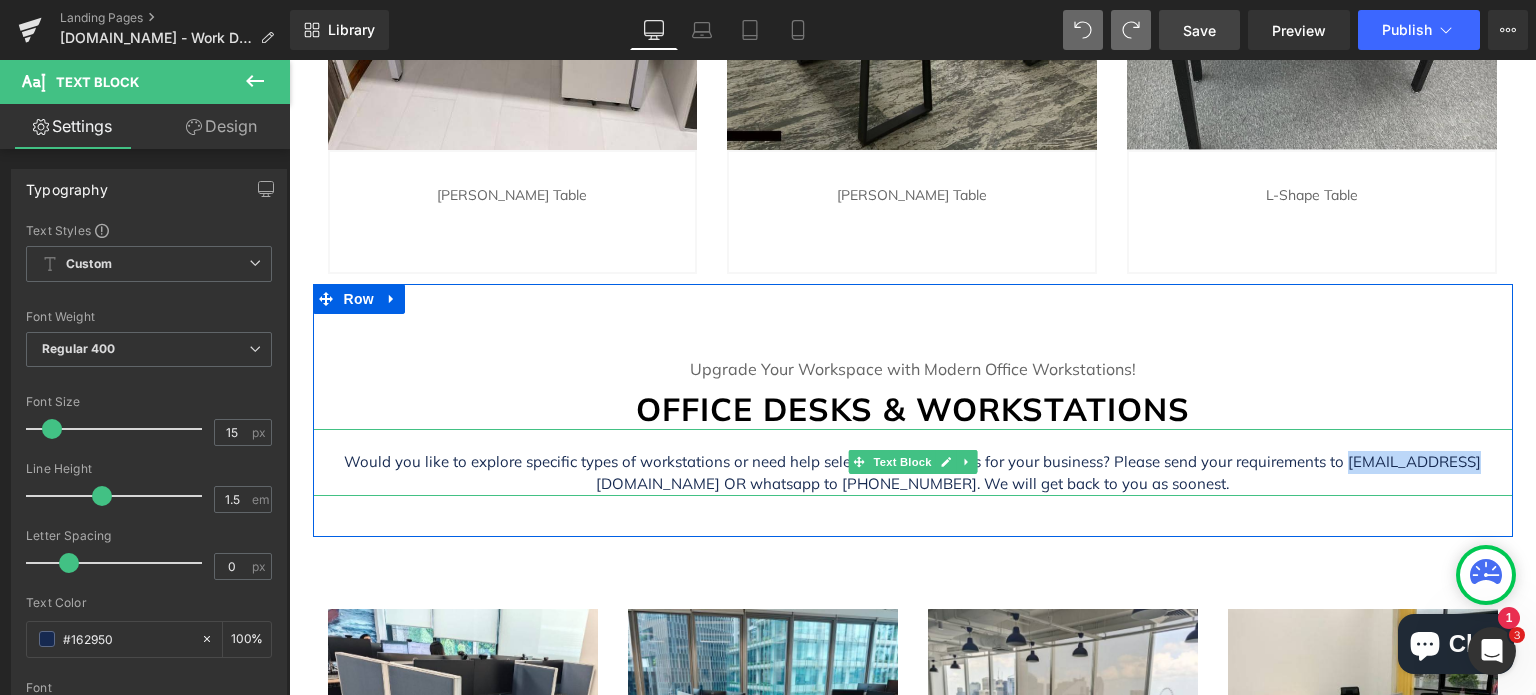 click on "Would you like to explore specific types of workstations or need help selecting the best ones for your business? Please send your requirements to [EMAIL_ADDRESS][DOMAIN_NAME] OR whatsapp to [PHONE_NUMBER]. We will get back to you as soonest." at bounding box center [913, 473] 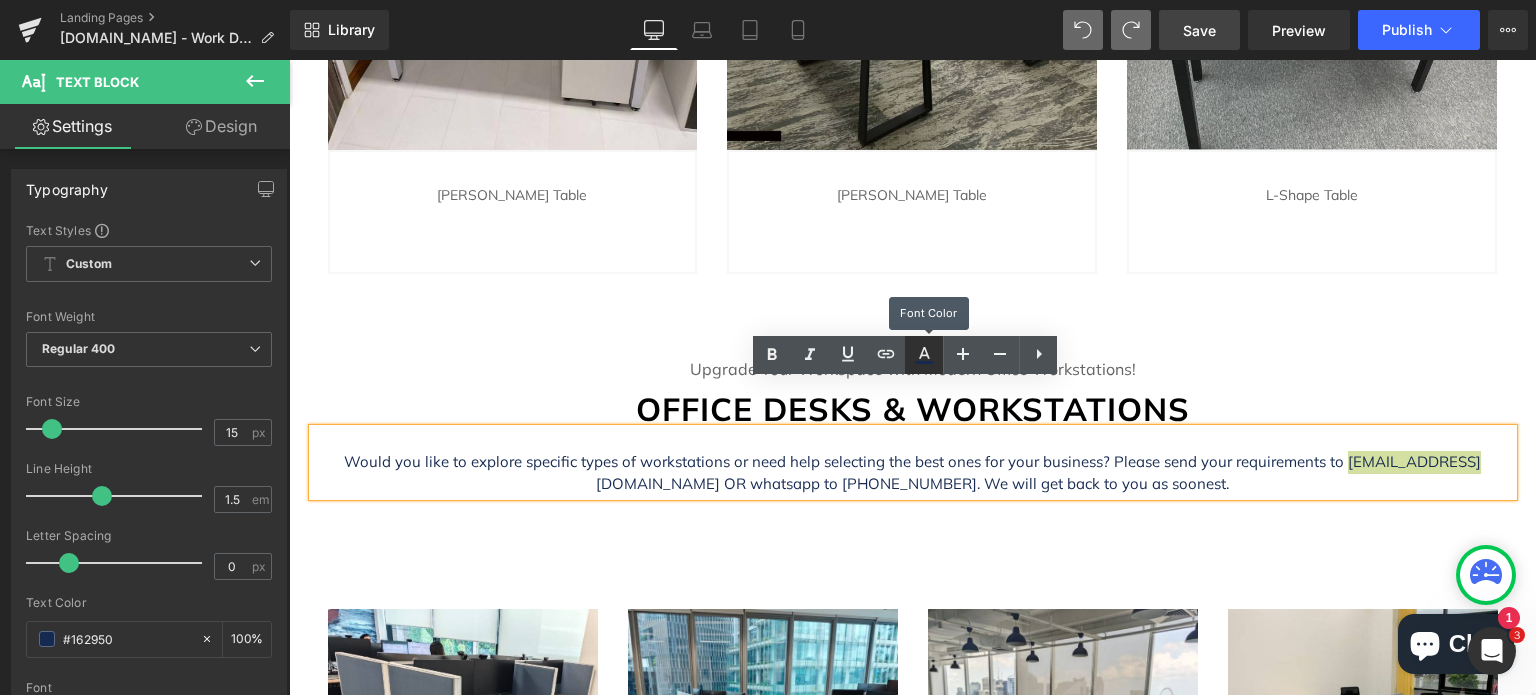 click 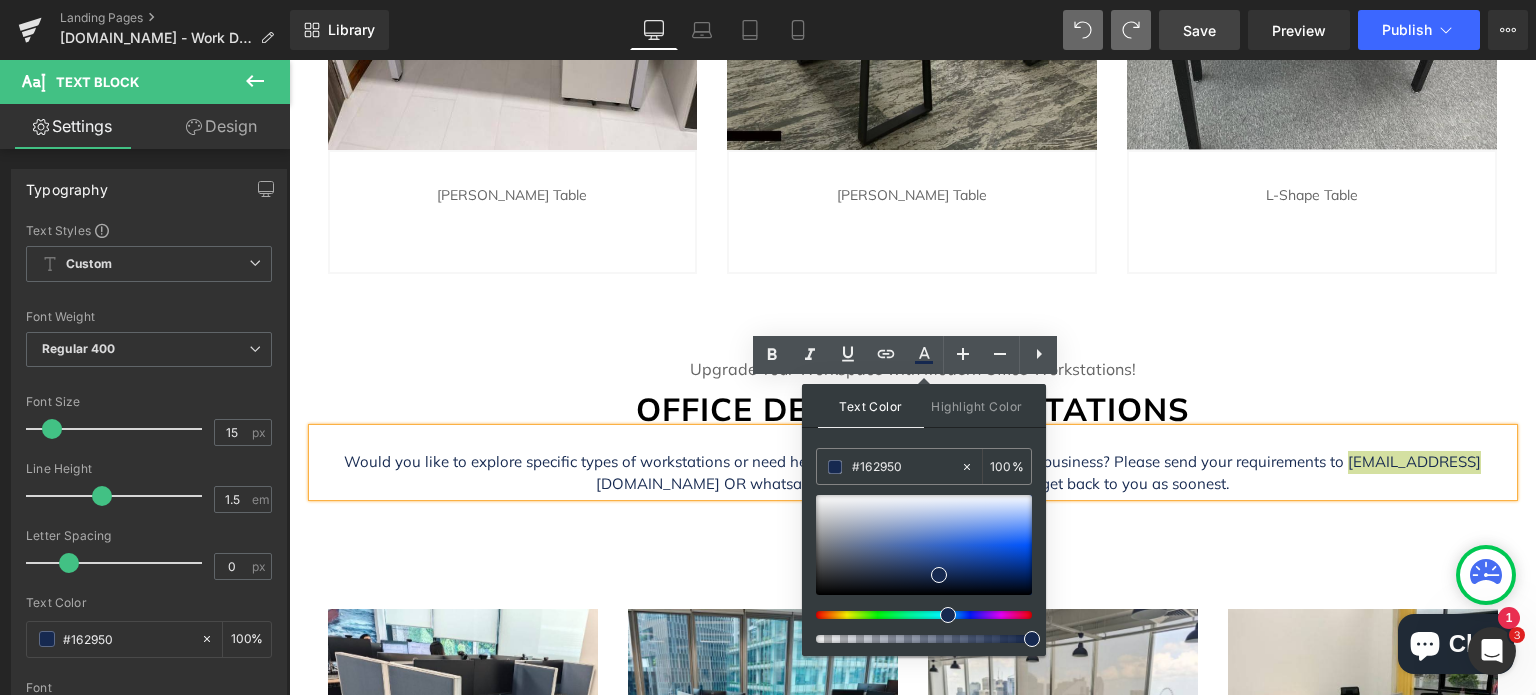 type 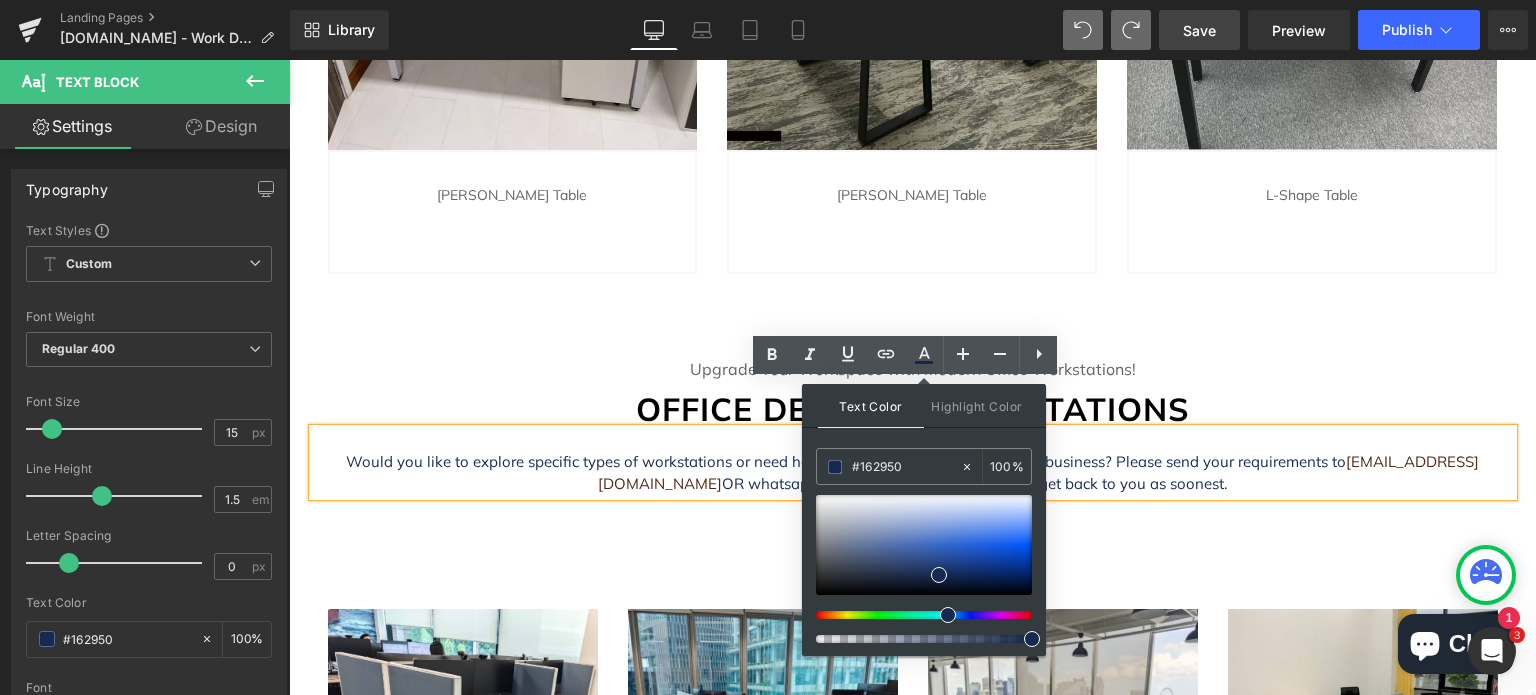 click at bounding box center [916, 615] 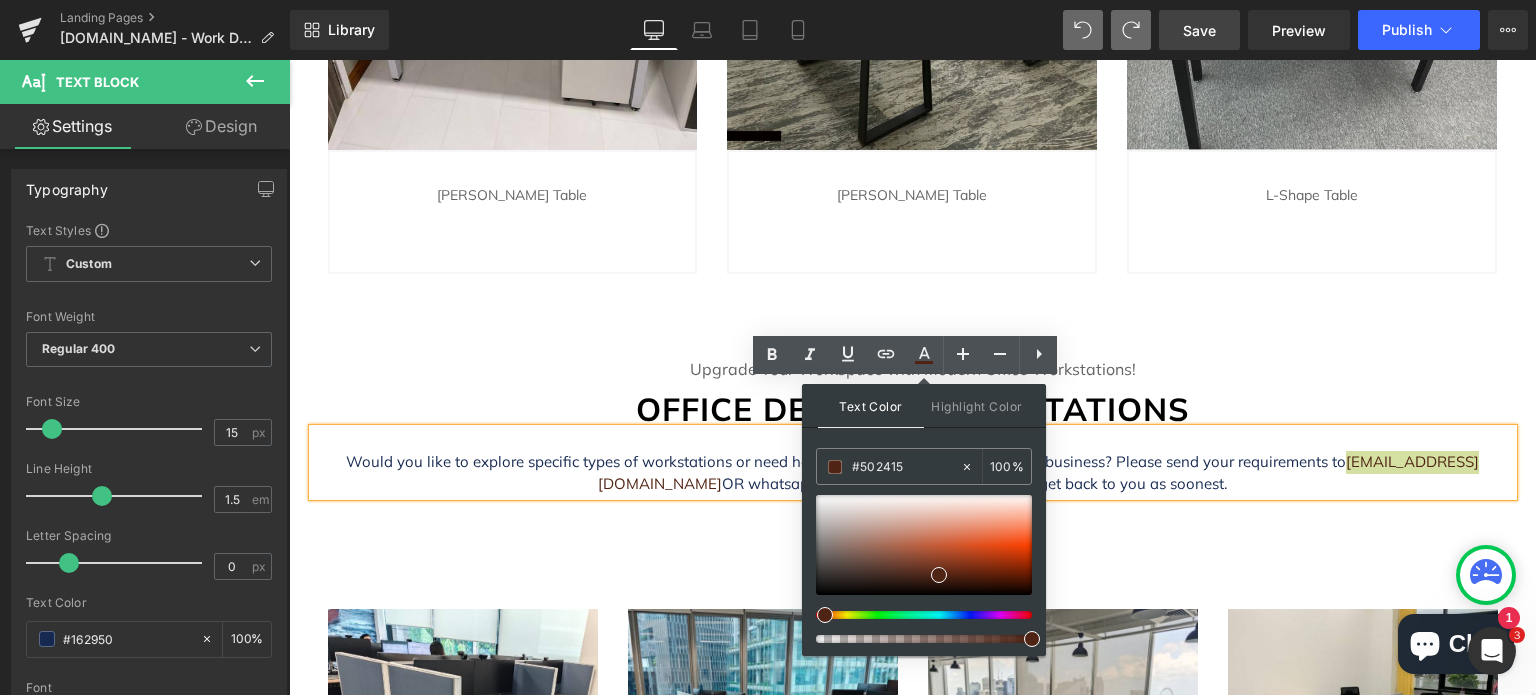 drag, startPoint x: 829, startPoint y: 614, endPoint x: 820, endPoint y: 620, distance: 10.816654 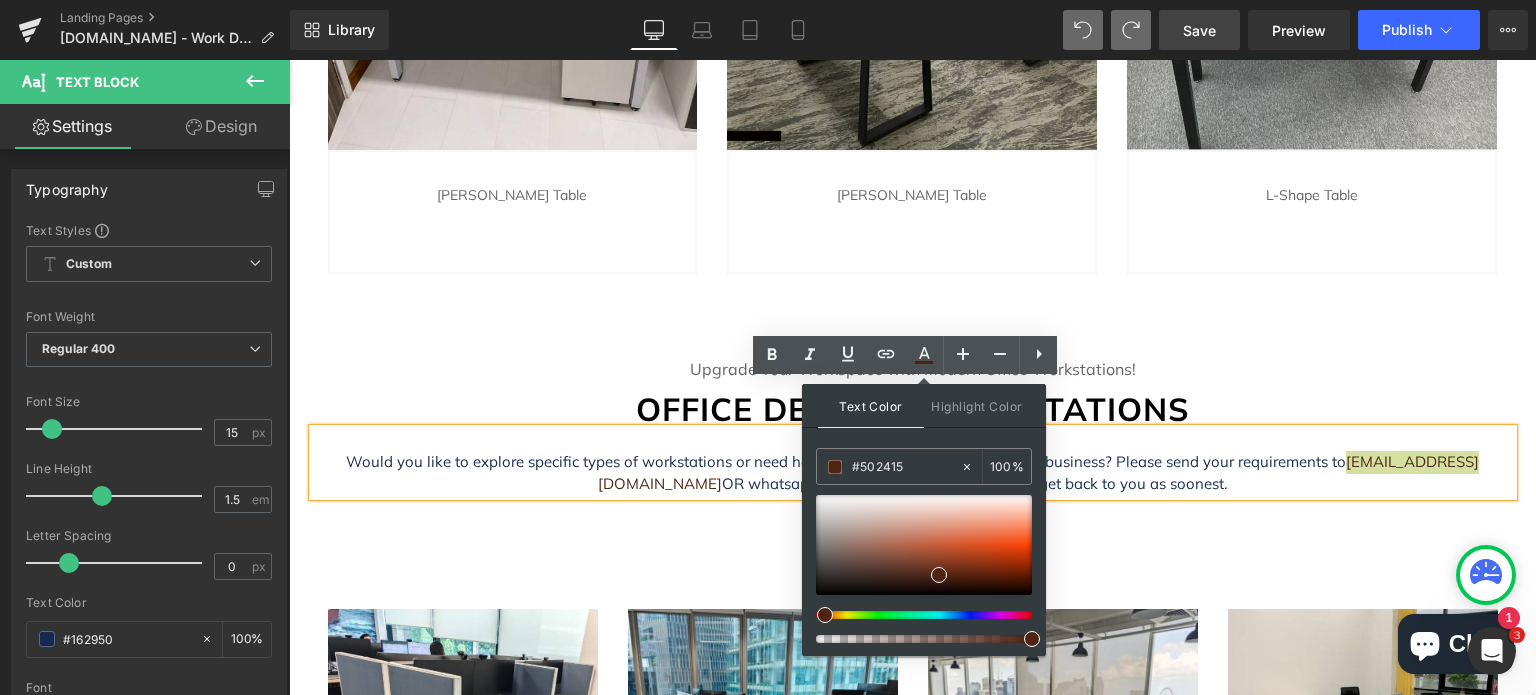 click at bounding box center [825, 615] 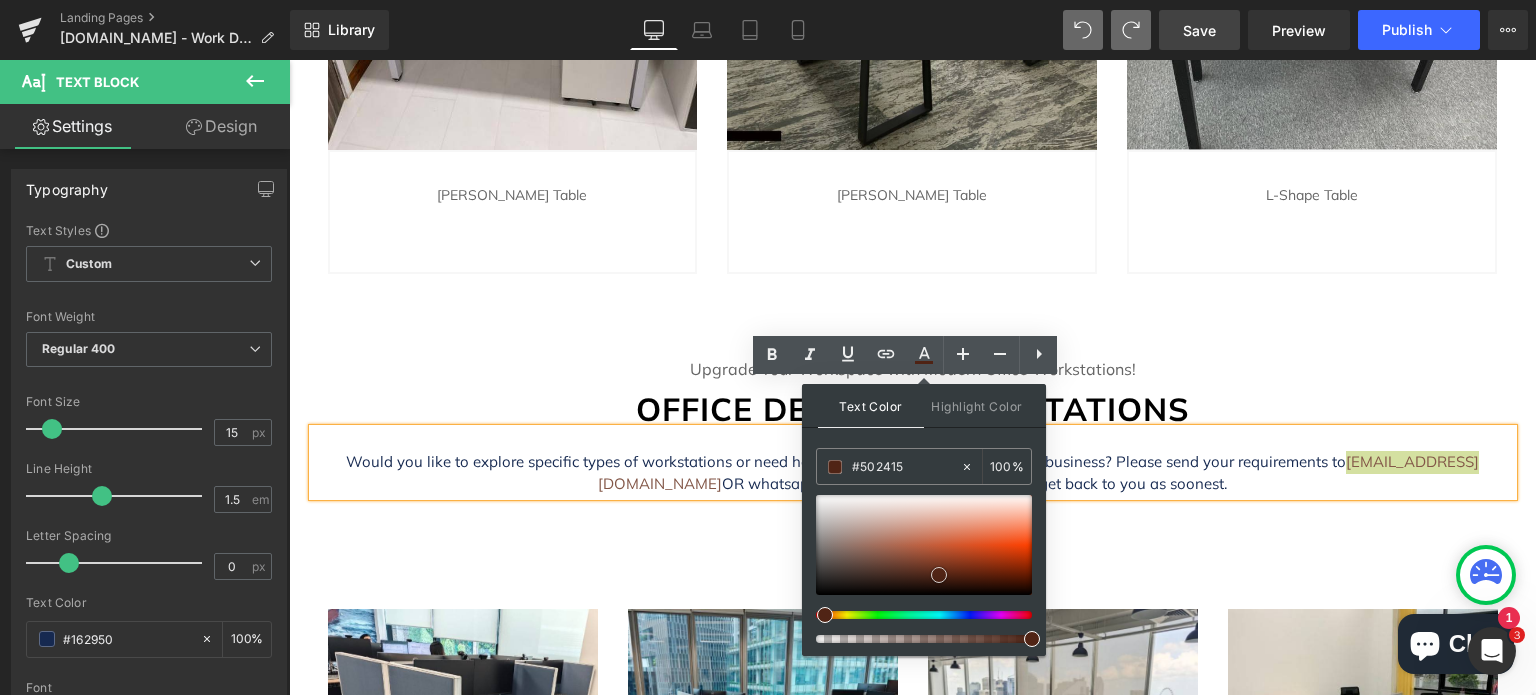 click at bounding box center [924, 545] 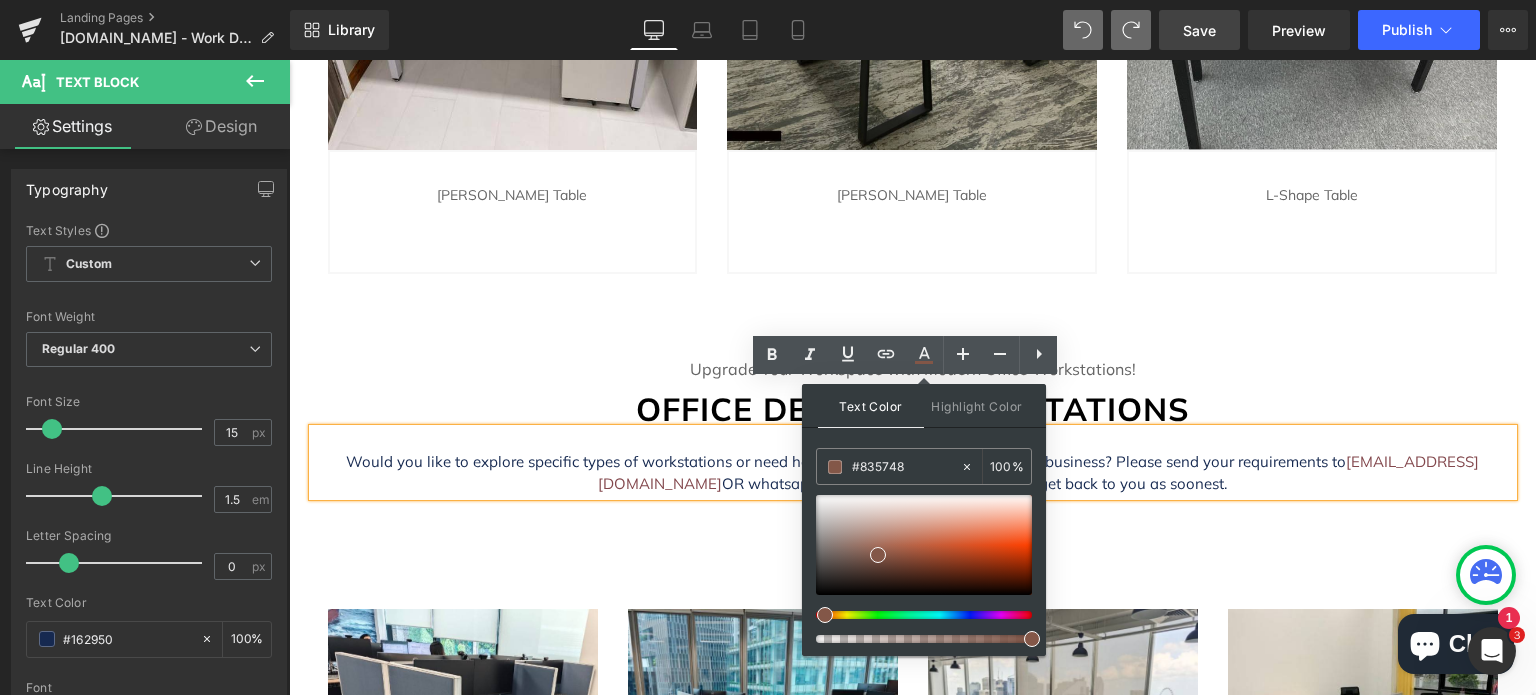 click at bounding box center (916, 615) 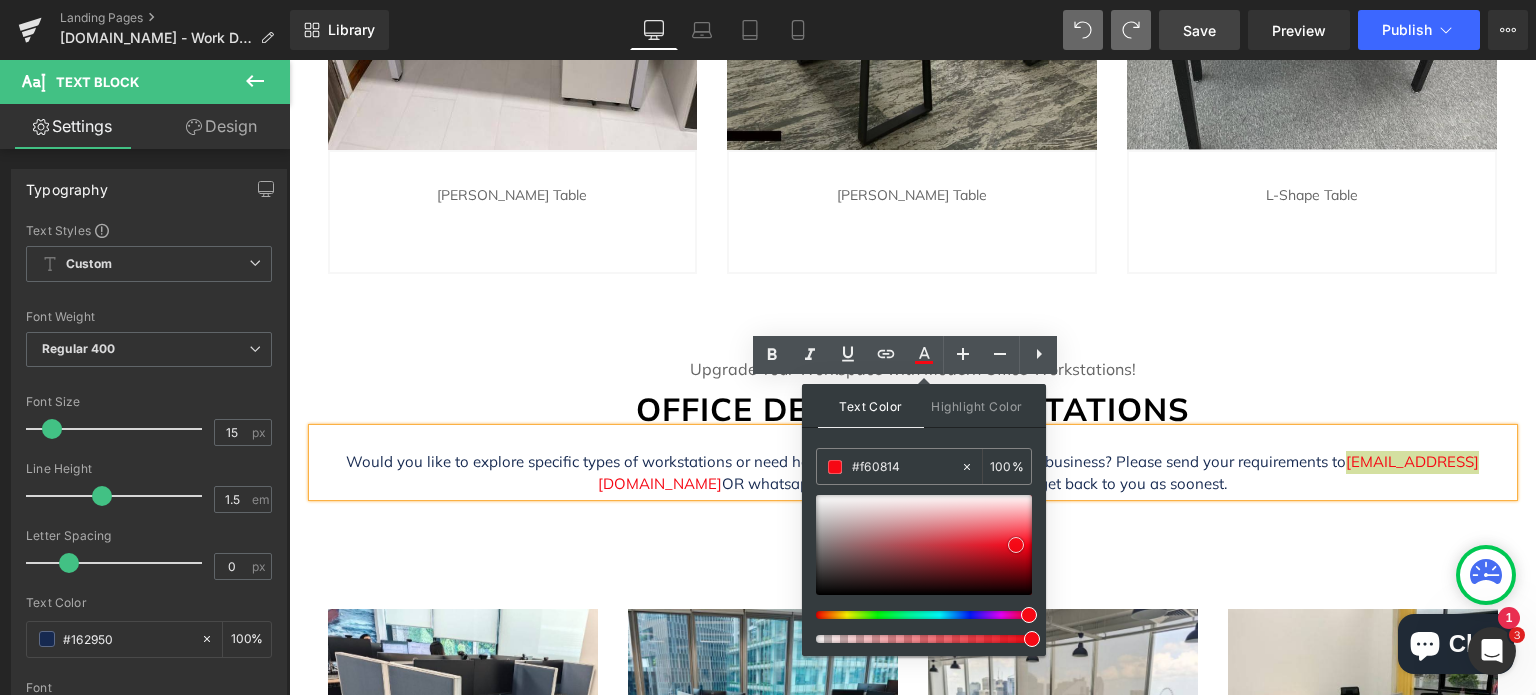 drag, startPoint x: 876, startPoint y: 548, endPoint x: 1014, endPoint y: 538, distance: 138.36185 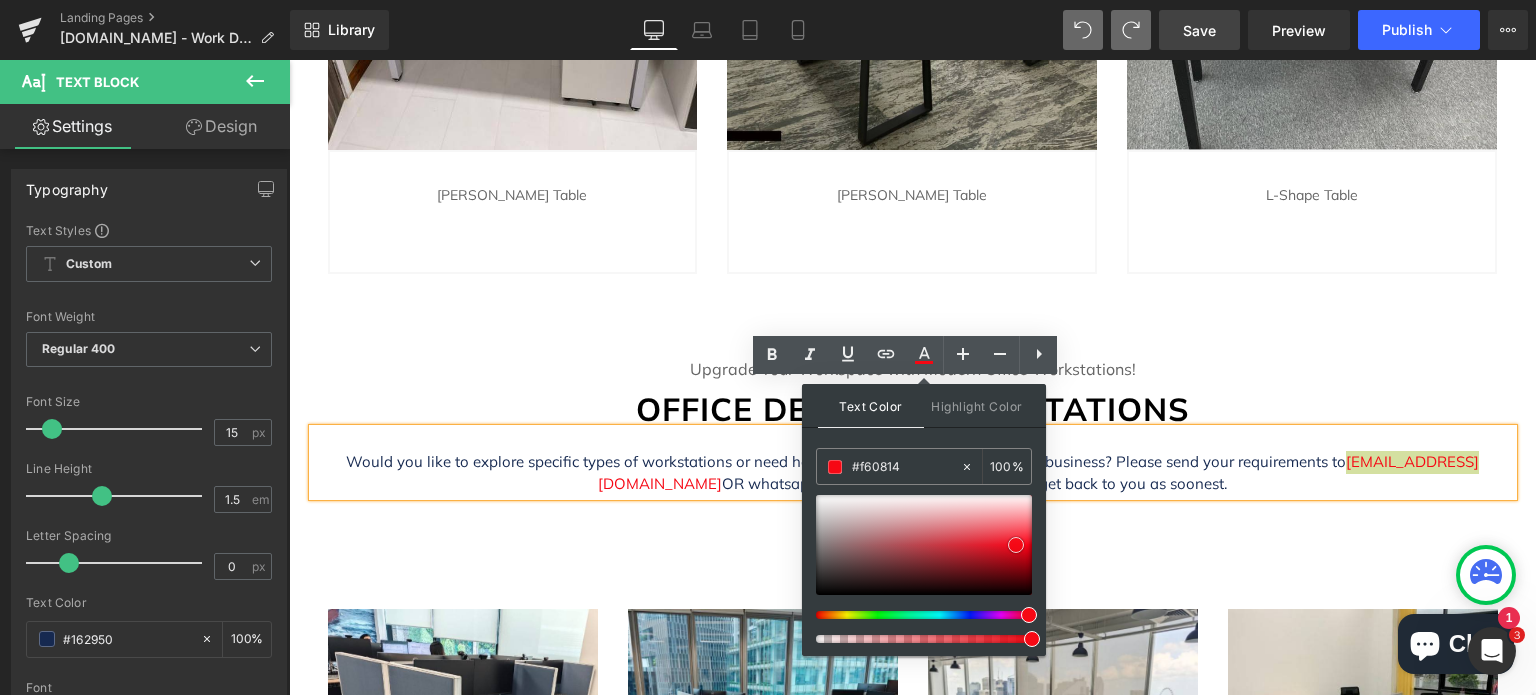 click at bounding box center [1016, 545] 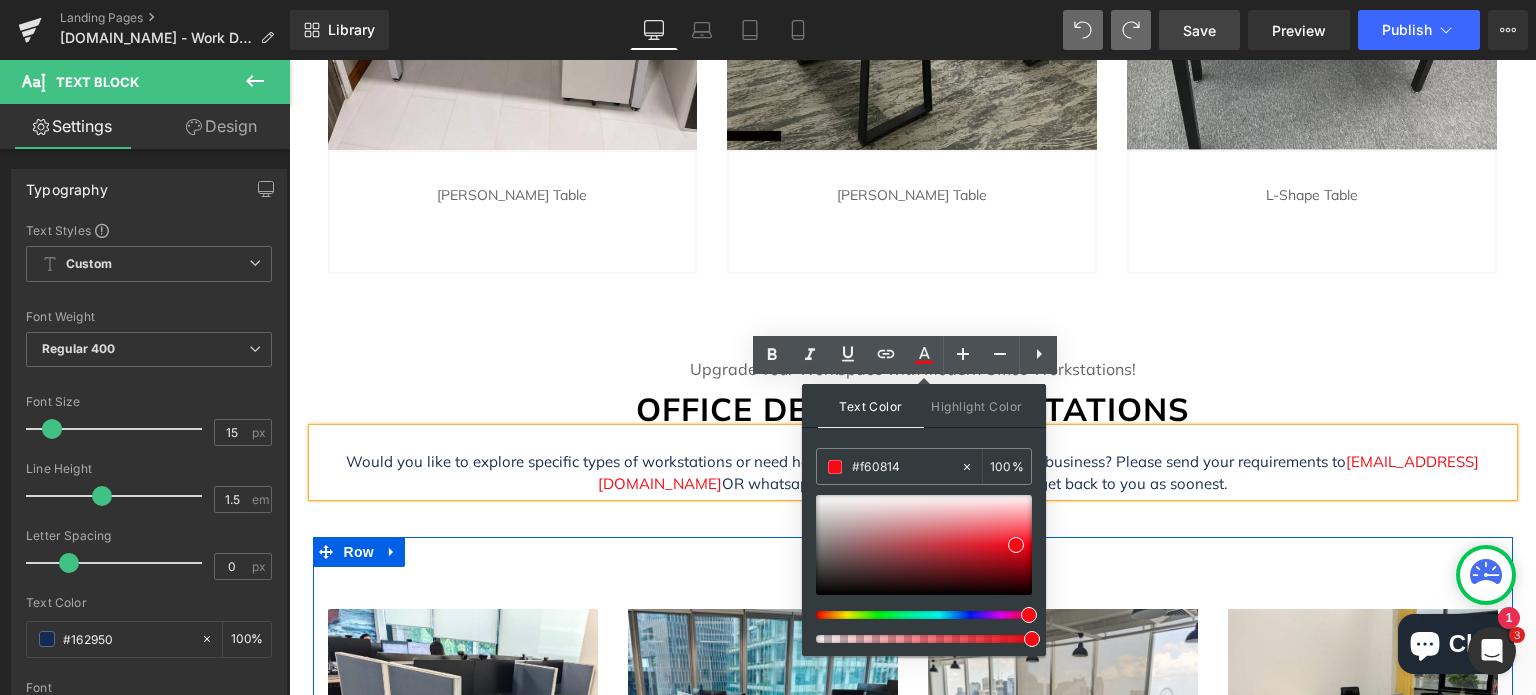 click on "Image         WORKSTATION WITH PARTITION Text Block         Text Block         Row         Image         HEIGHT ADJUSTABLE DESK WITH DESK DIVIDER Text Block         Text Block         Row         Image         MODERN OFFICE WORKSTATION Text Block         Text Block         Row     32px     Image         L-SHAPE DESK WORKSTATION Text Block         Text Block         Row         Row         Image         HEIGHT ADJUSTABLE DESK WITH MODESTY PANEL Text Block         Text Block         Row         Image         NOVA TRIPLE MOTOR HEIGHT ADJUSTABLE DESK Text Block         Text Block         Row         Image         MODERN WORKSTATION WITH CLUSTER OF 4/6/8 DESKS Text Block         Text Block         Row         Image         CONFERENCE / MEETING DESK WITH DIFFERENT SIZES Text Block         Text Block         Row         Row         Row" at bounding box center [913, 1046] 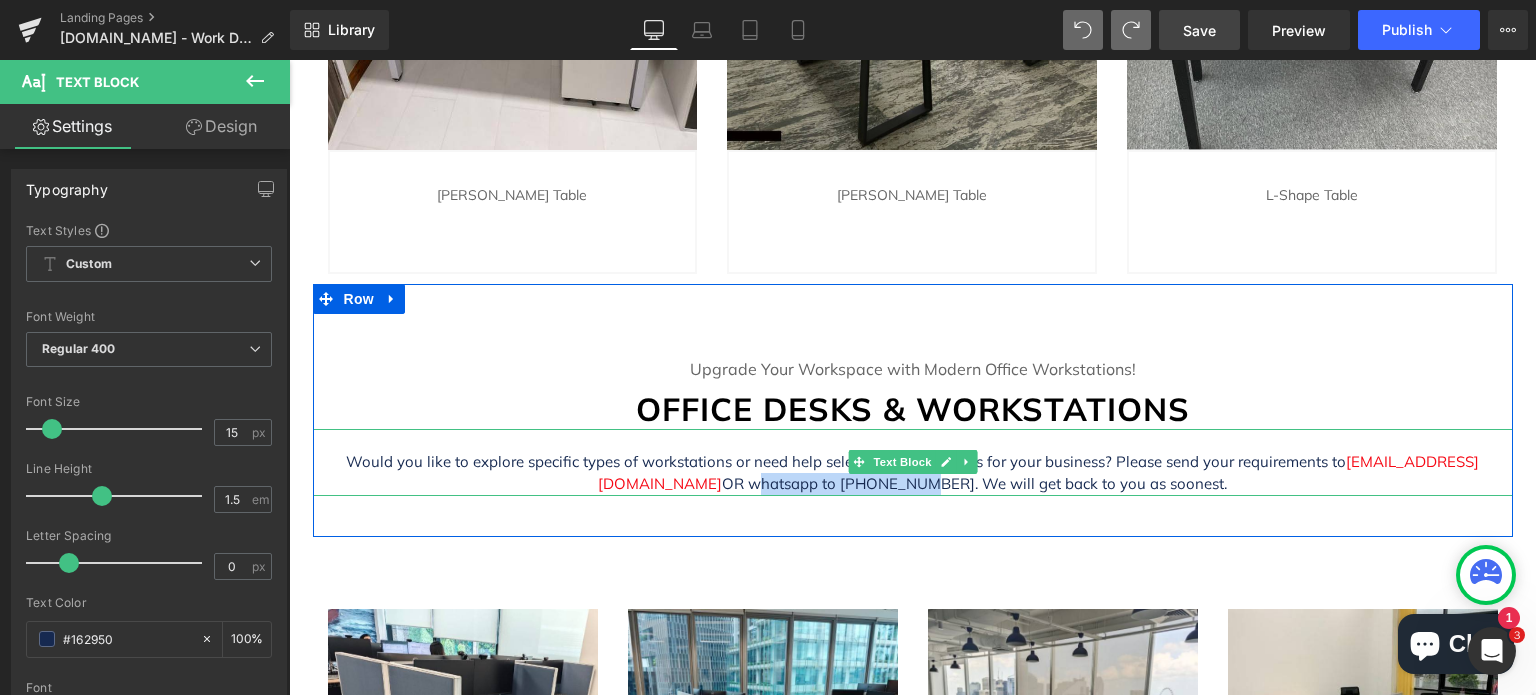 drag, startPoint x: 1329, startPoint y: 419, endPoint x: 1466, endPoint y: 415, distance: 137.05838 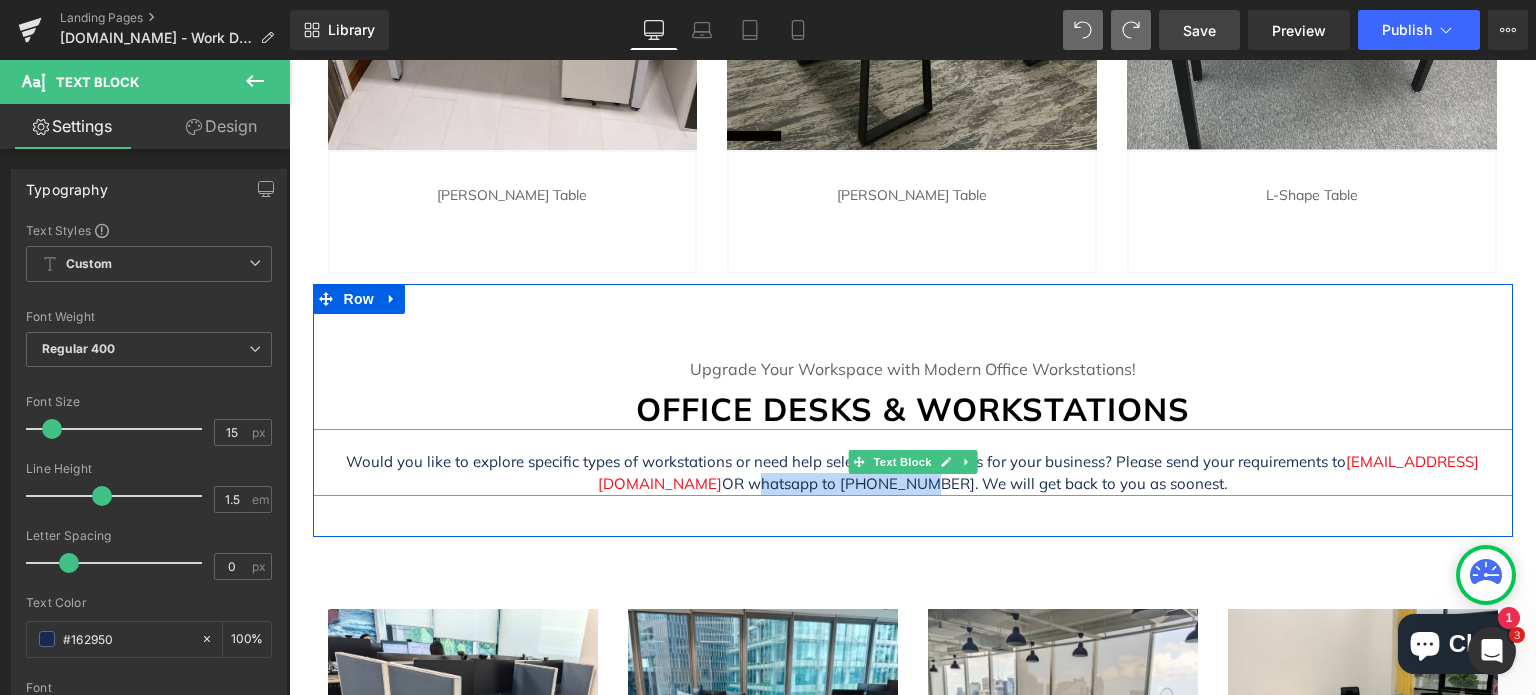 click on "Would you like to explore specific types of workstations or need help selecting the best ones for your business? Please send your requirements to  [EMAIL_ADDRESS][DOMAIN_NAME]  OR whatsapp to [PHONE_NUMBER]. We will get back to you as soonest." at bounding box center [913, 473] 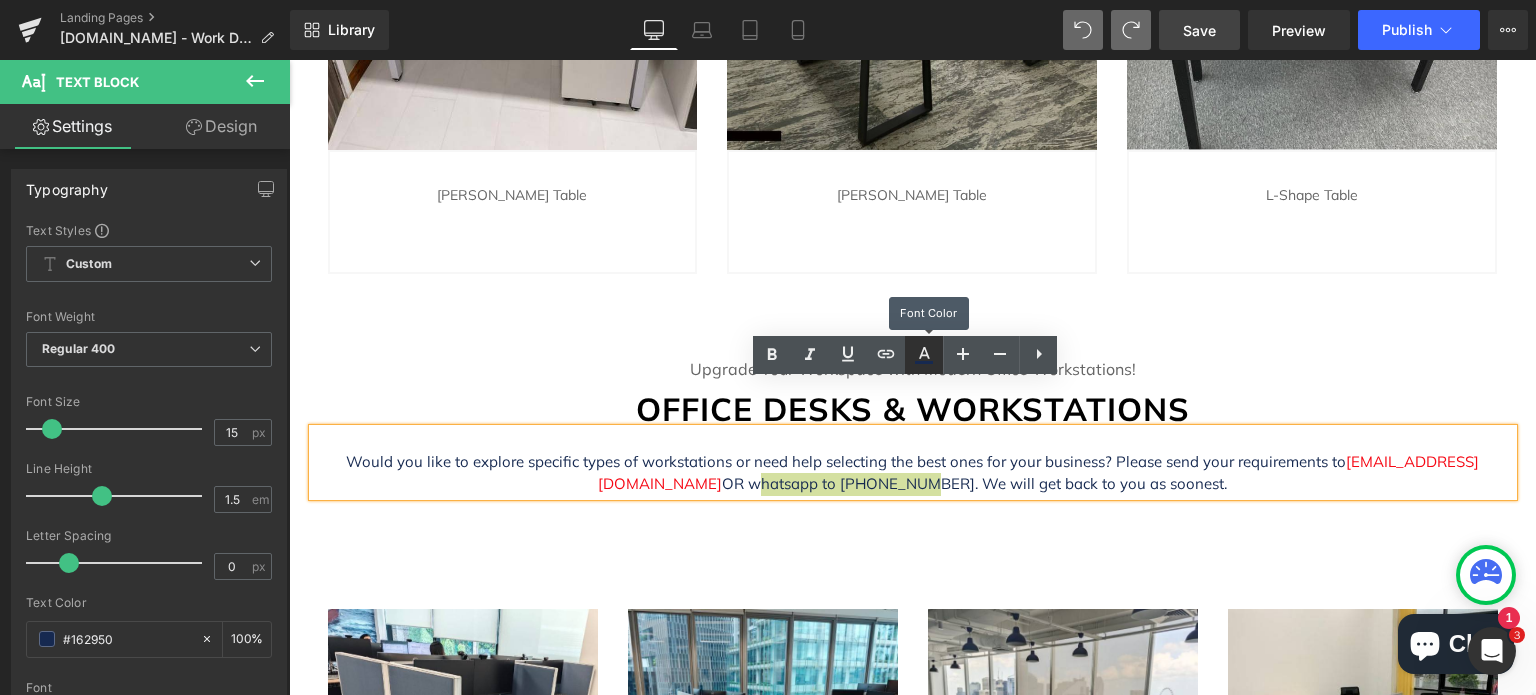 click 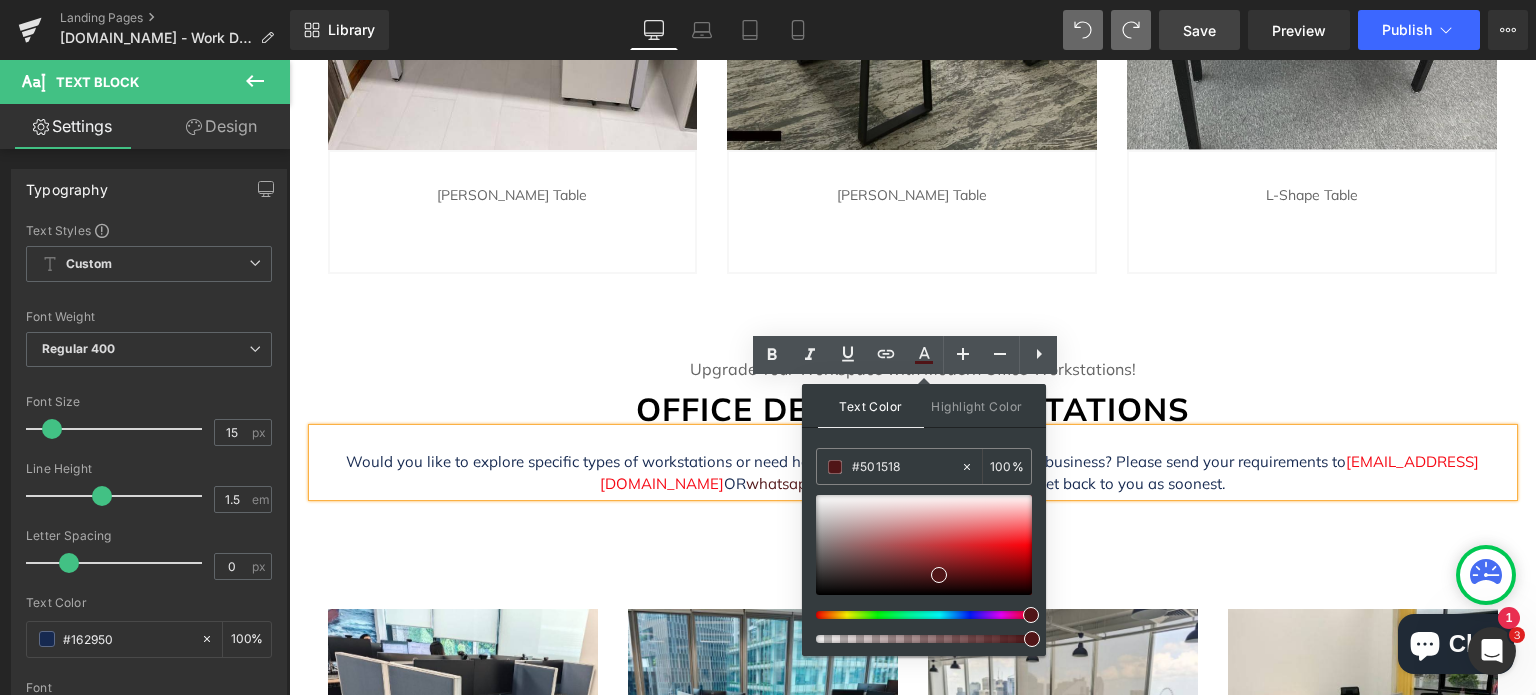 drag, startPoint x: 944, startPoint y: 616, endPoint x: 1017, endPoint y: 616, distance: 73 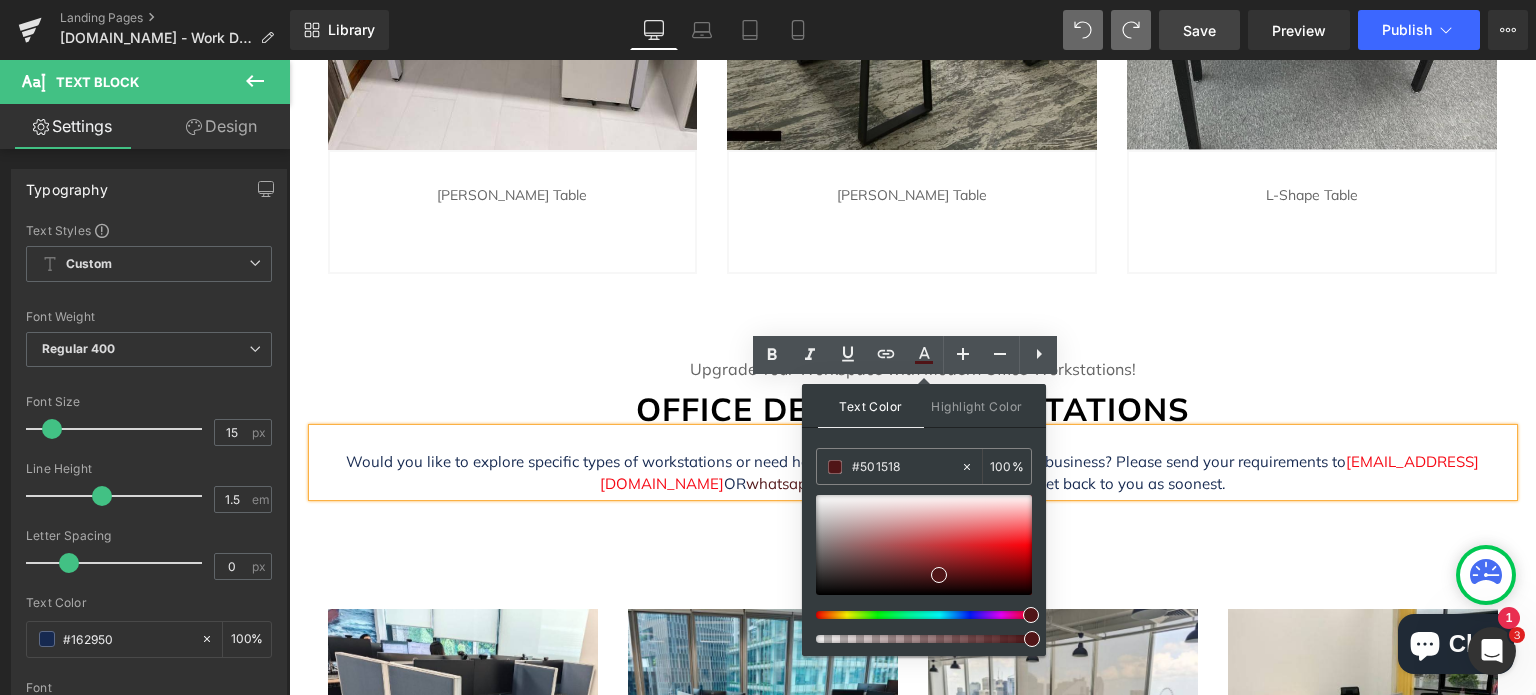 click at bounding box center [916, 615] 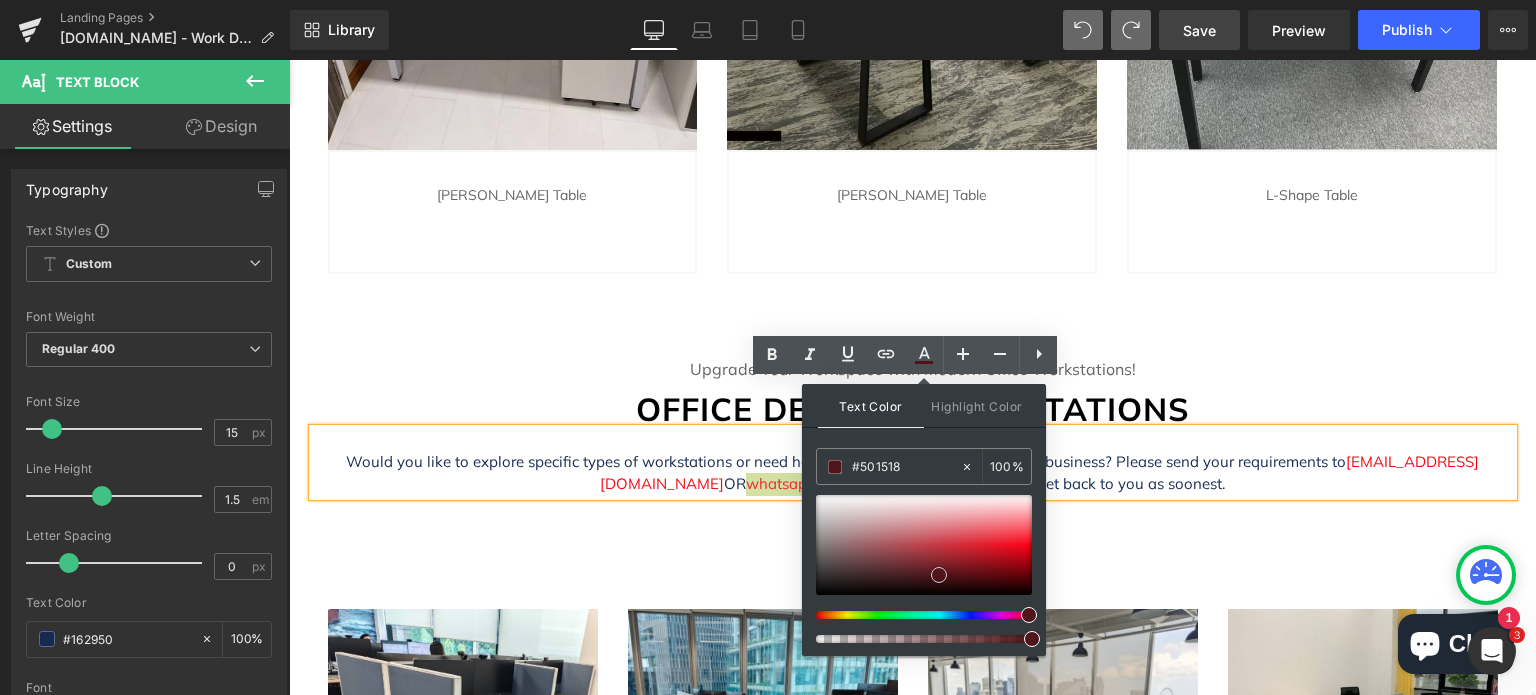 click at bounding box center (924, 545) 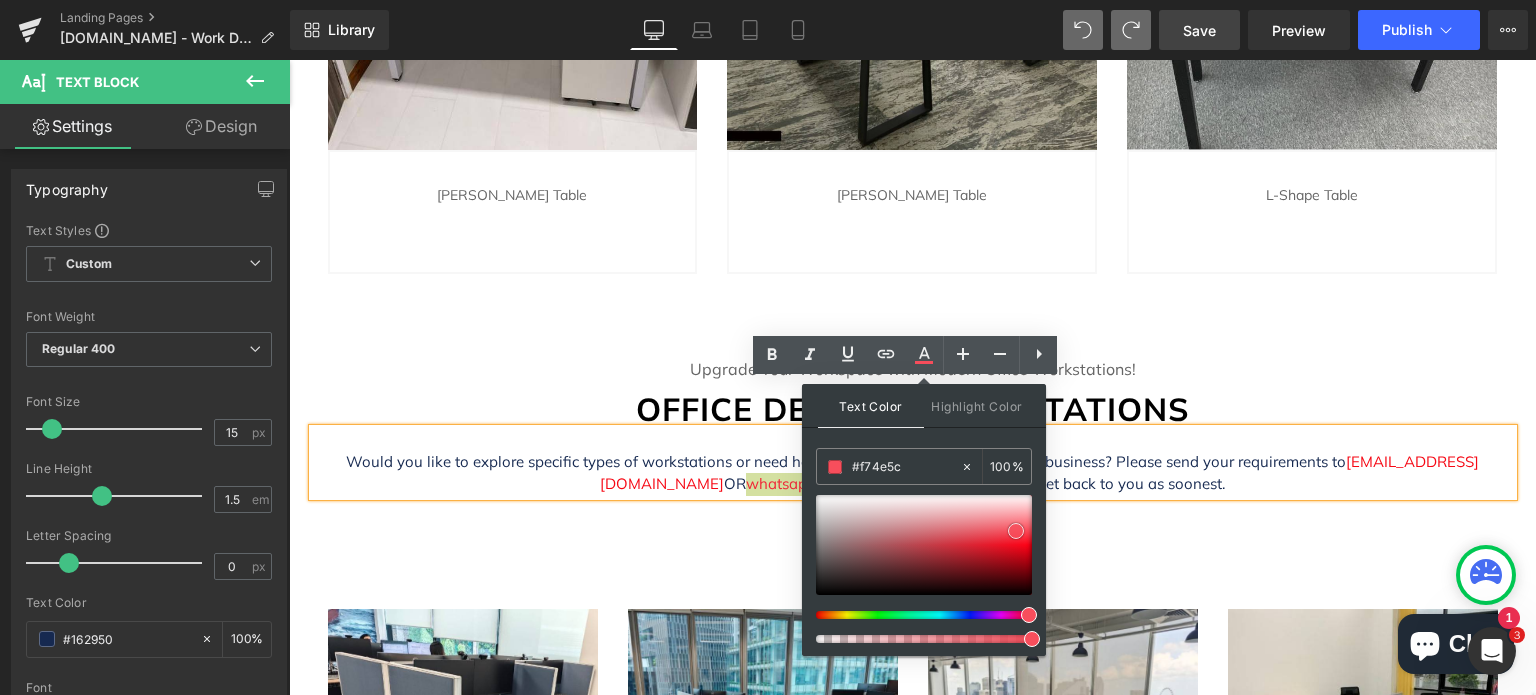 click at bounding box center (924, 545) 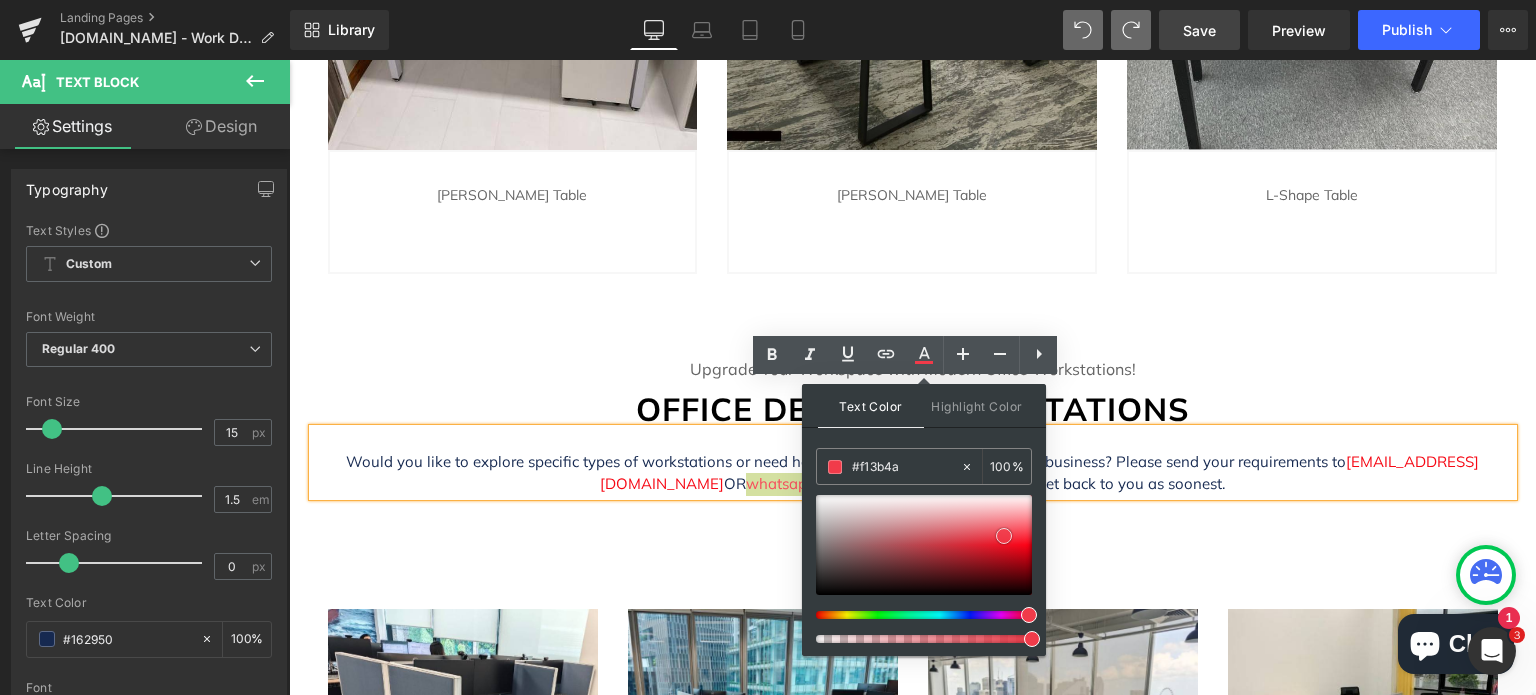 click at bounding box center [924, 545] 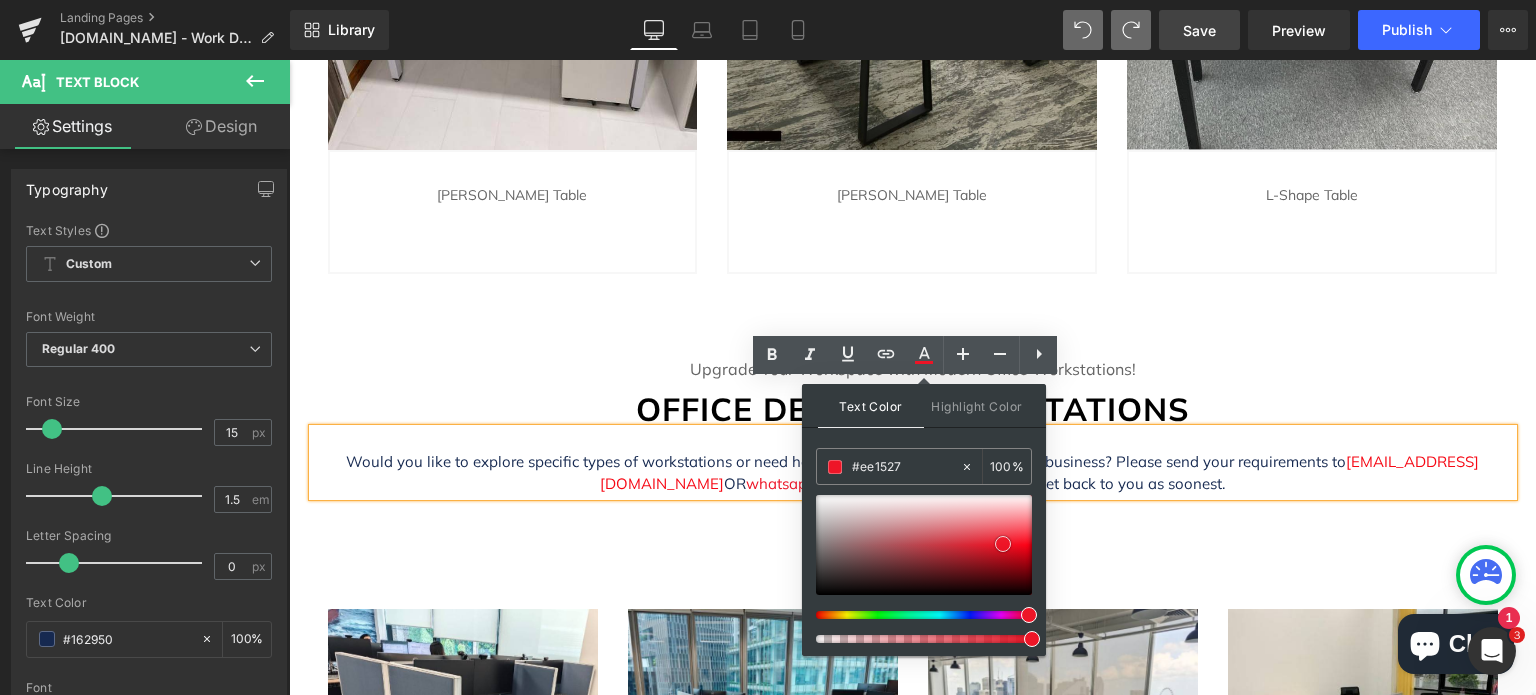 click at bounding box center (924, 545) 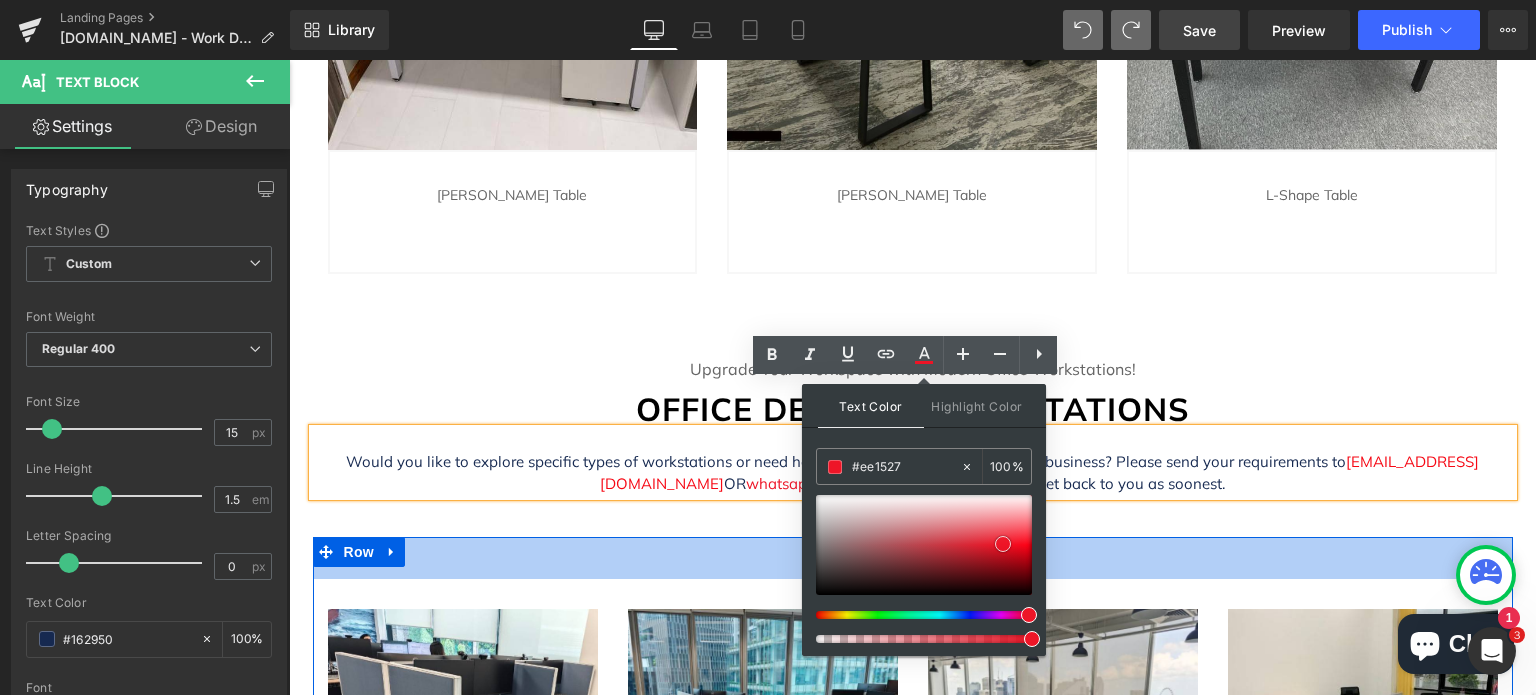 click on "42px" at bounding box center (913, 558) 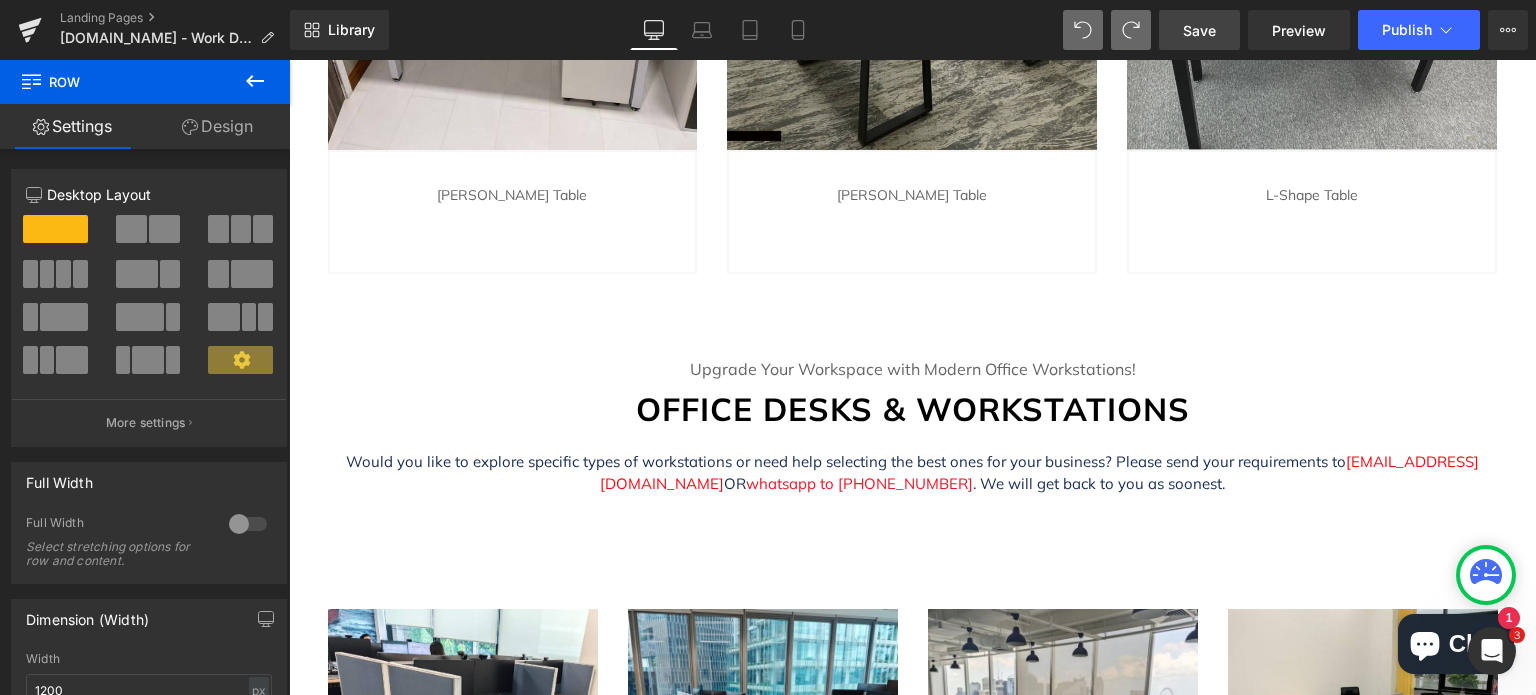 click on "Save" at bounding box center [1199, 30] 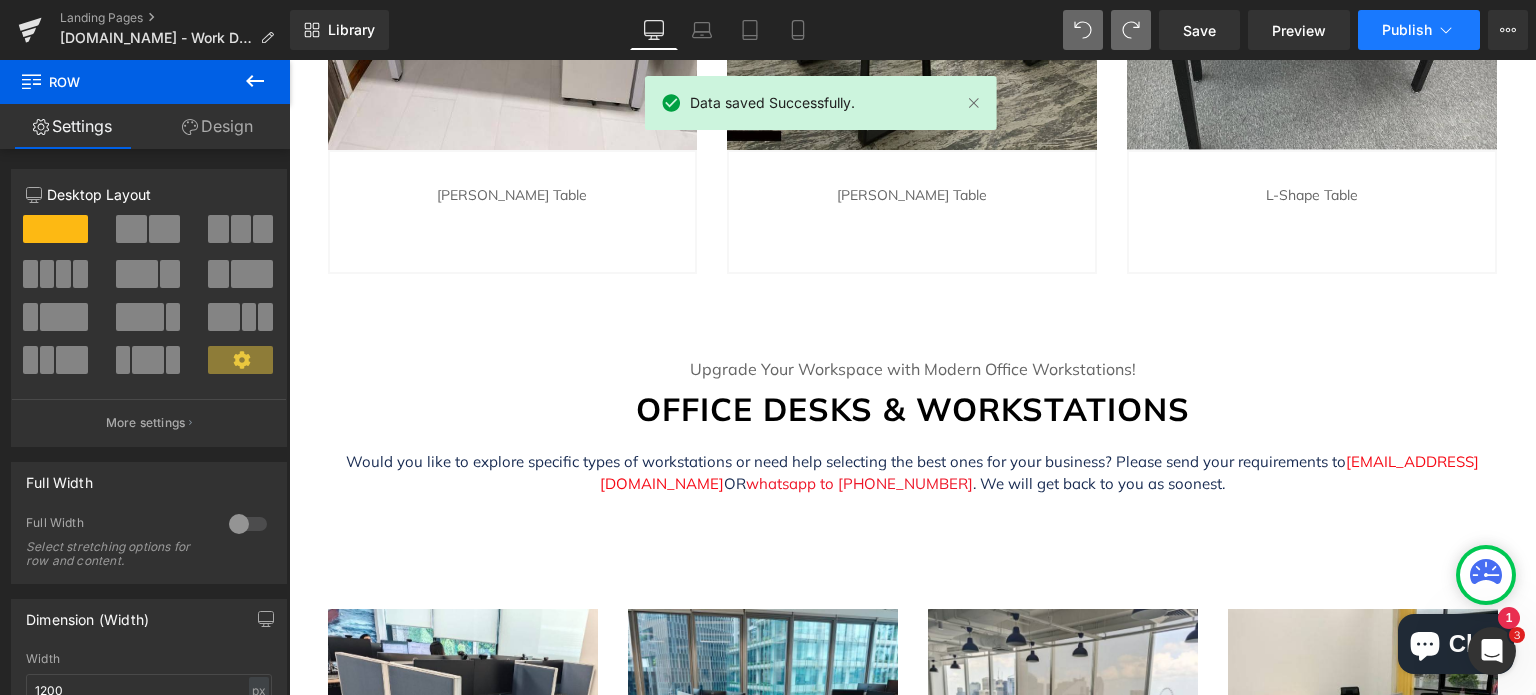 click on "Publish" at bounding box center (1407, 30) 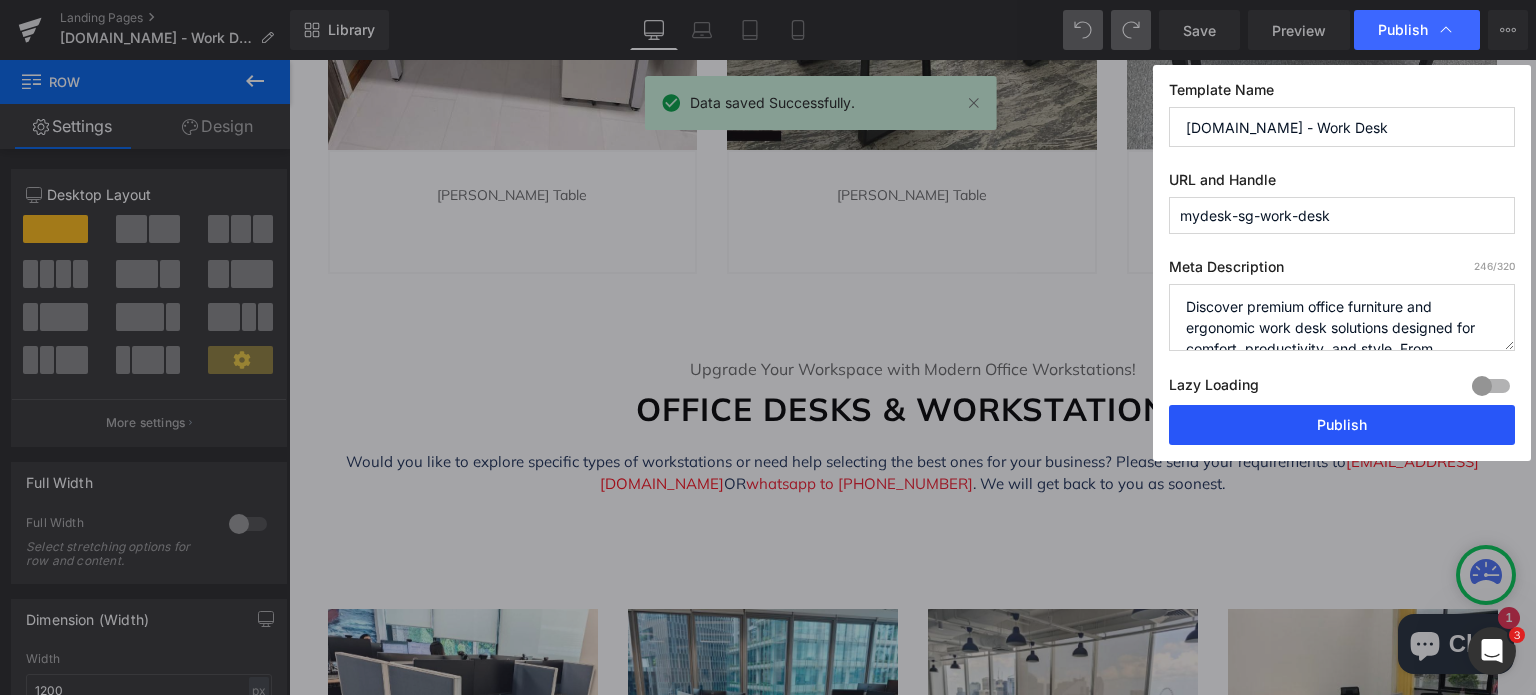 click on "Publish" at bounding box center [1342, 425] 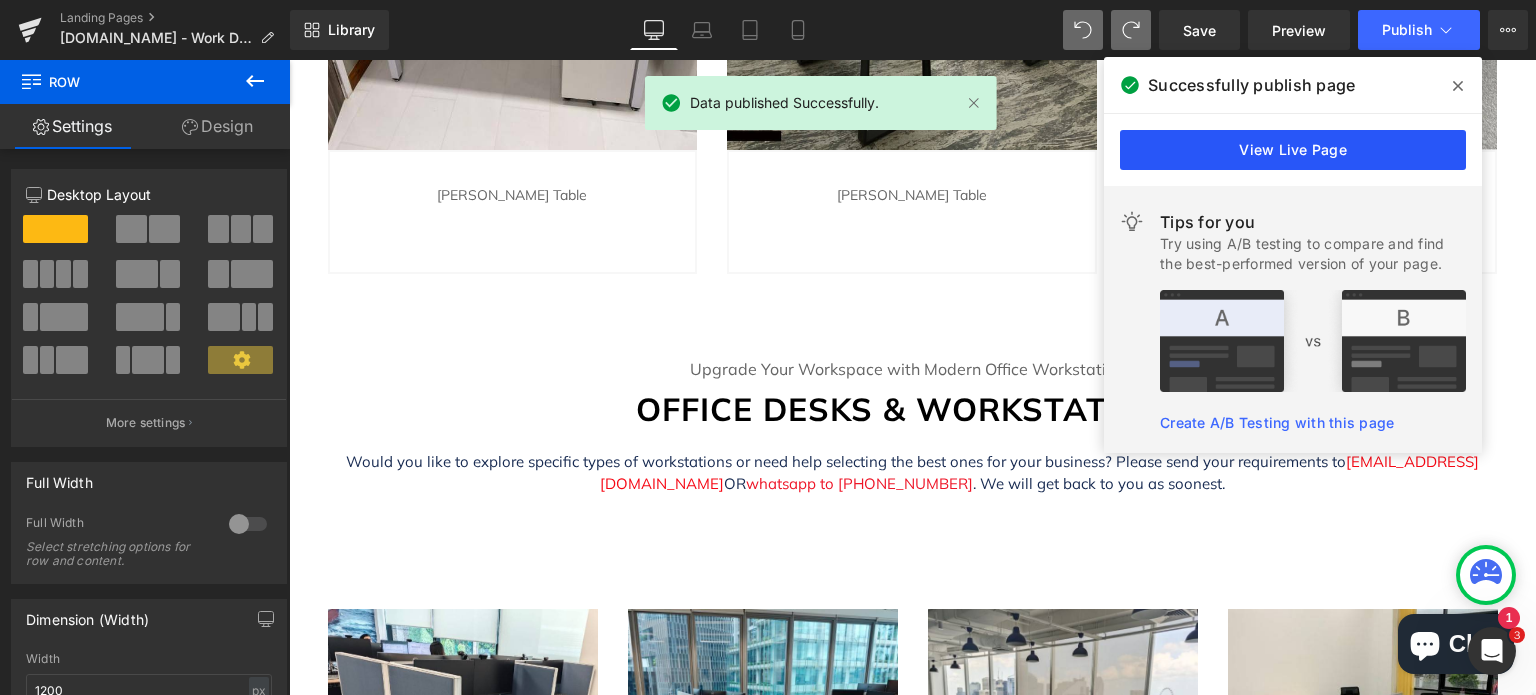 click on "View Live Page" at bounding box center [1293, 150] 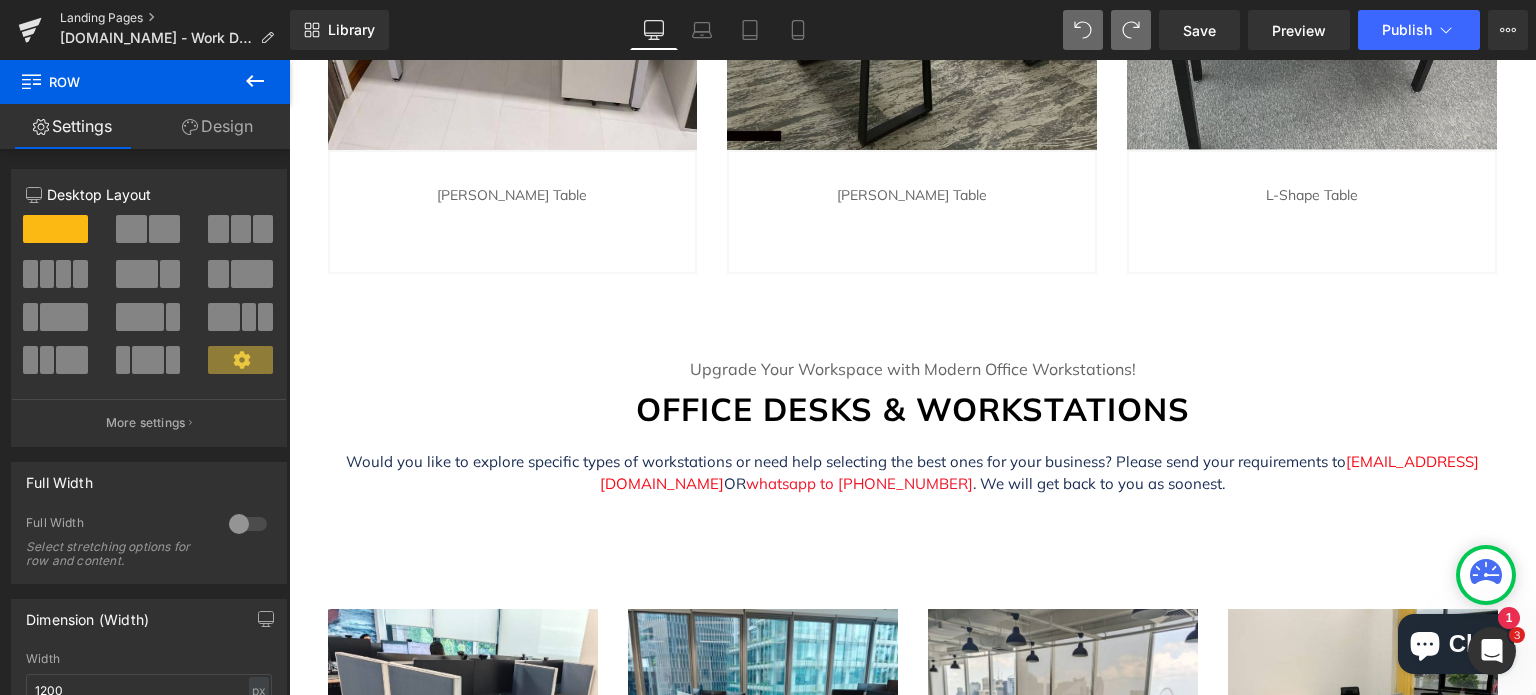 click on "Landing Pages" at bounding box center (175, 18) 